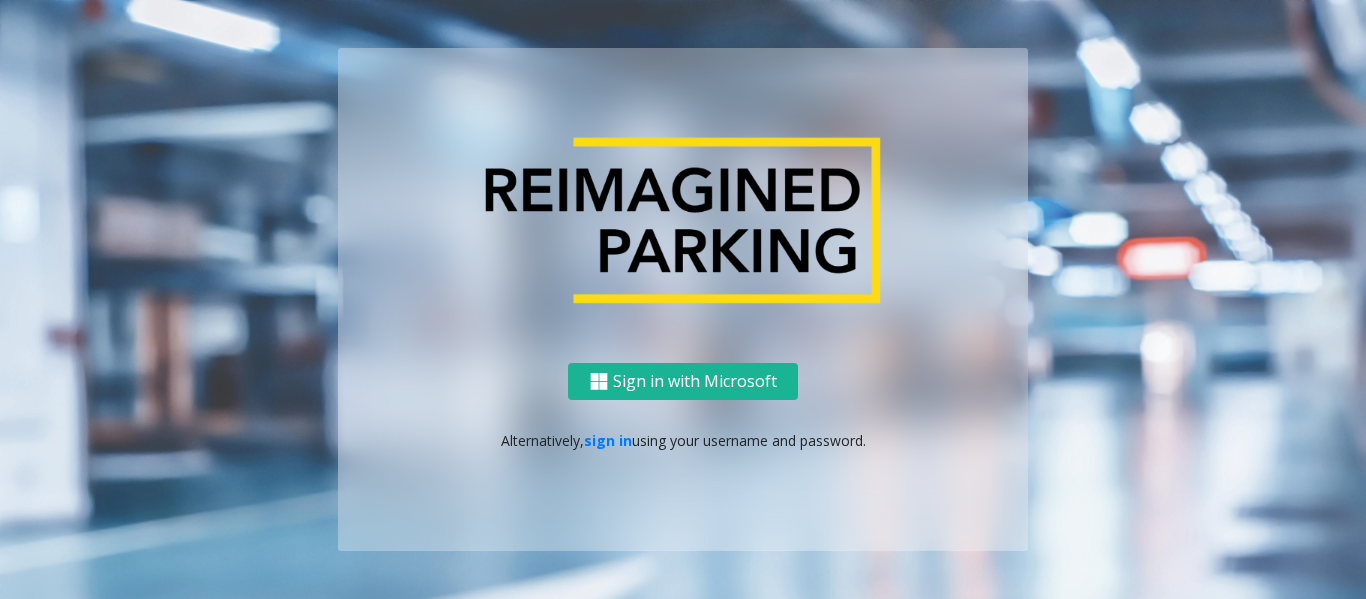 scroll, scrollTop: 0, scrollLeft: 0, axis: both 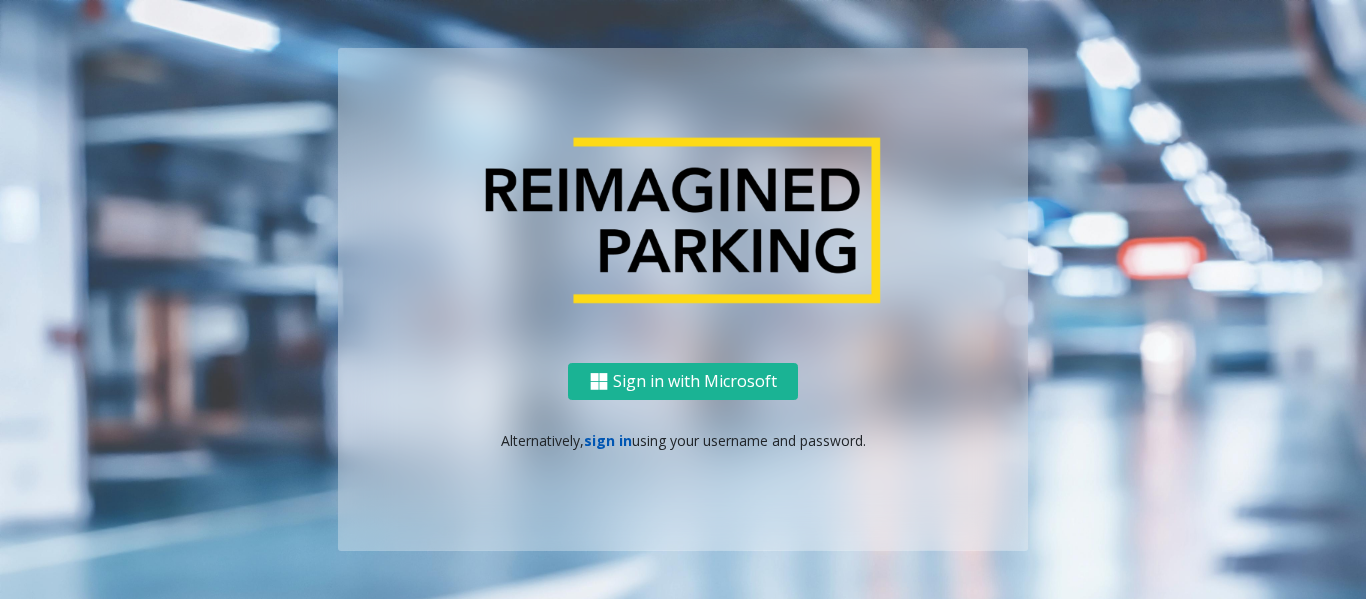 click on "sign in" 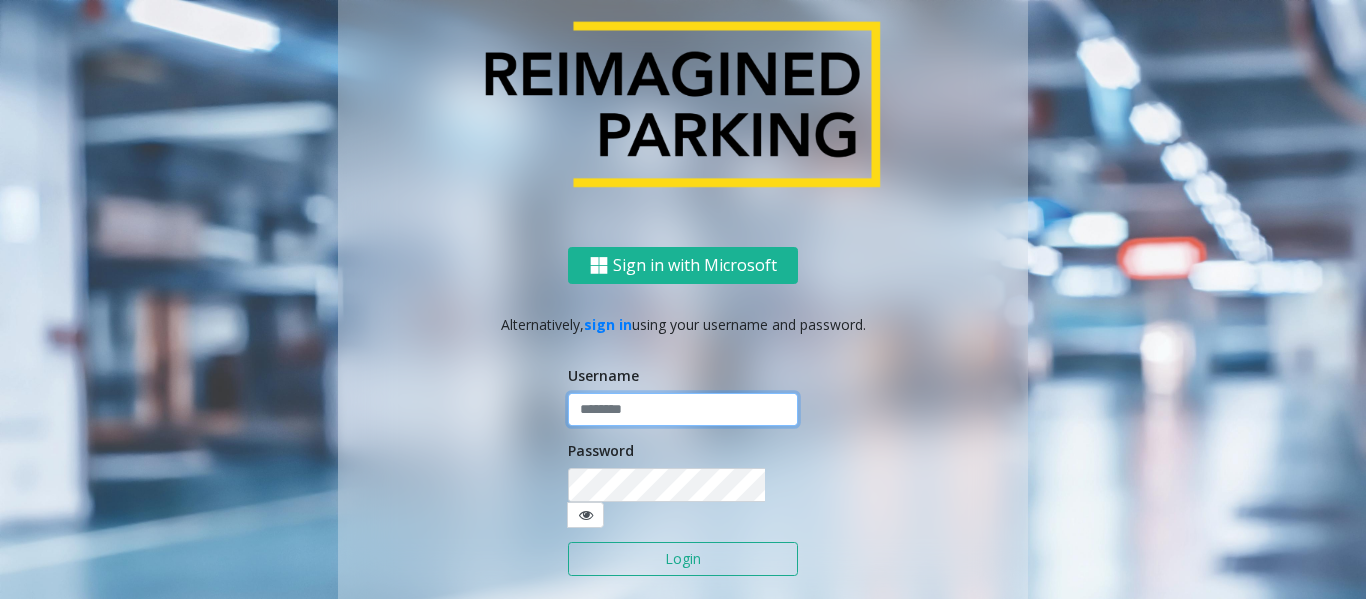 type on "********" 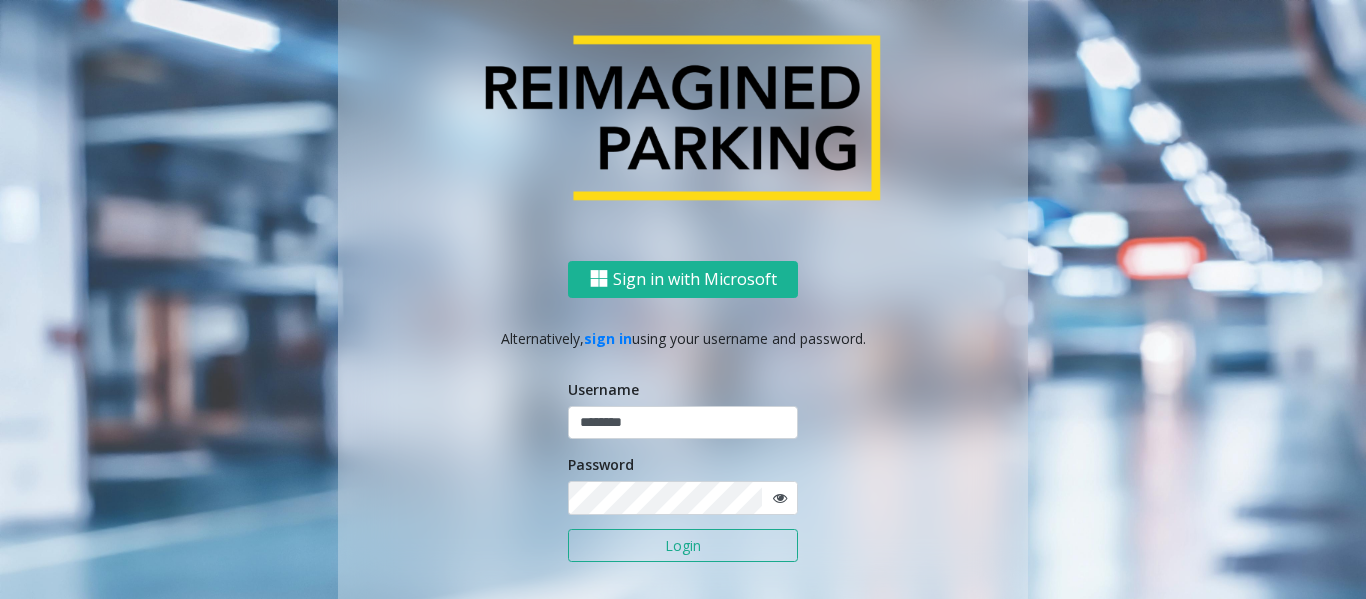 click on "Login" 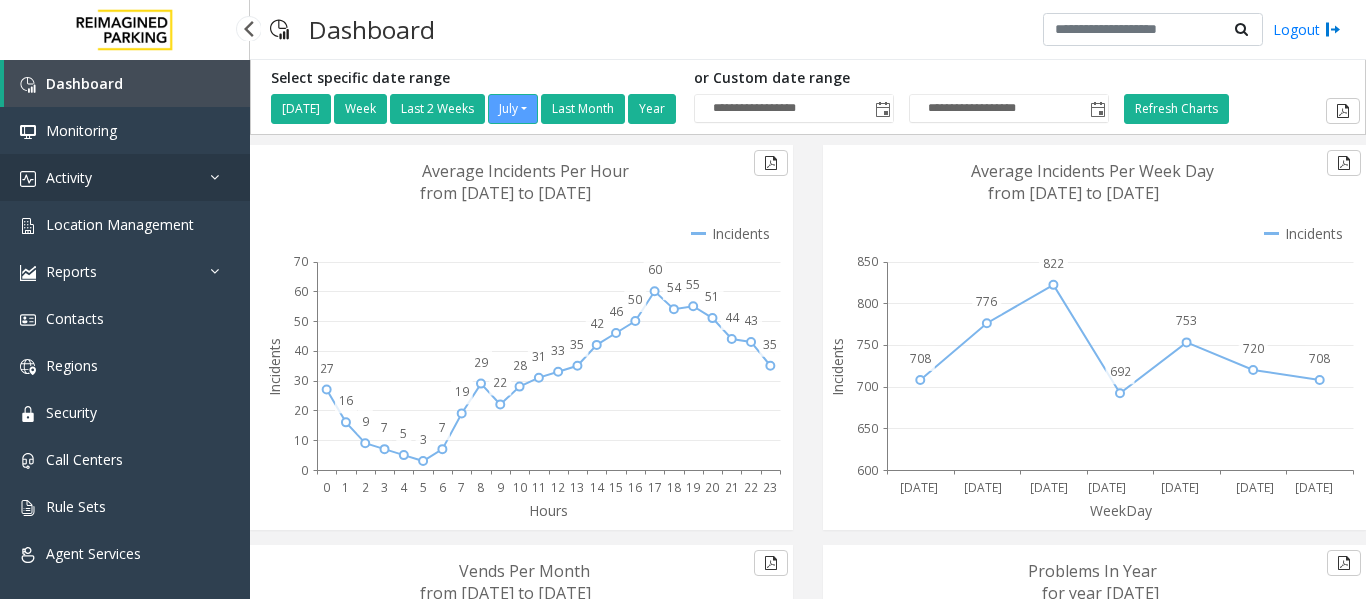 click on "Activity" at bounding box center (125, 177) 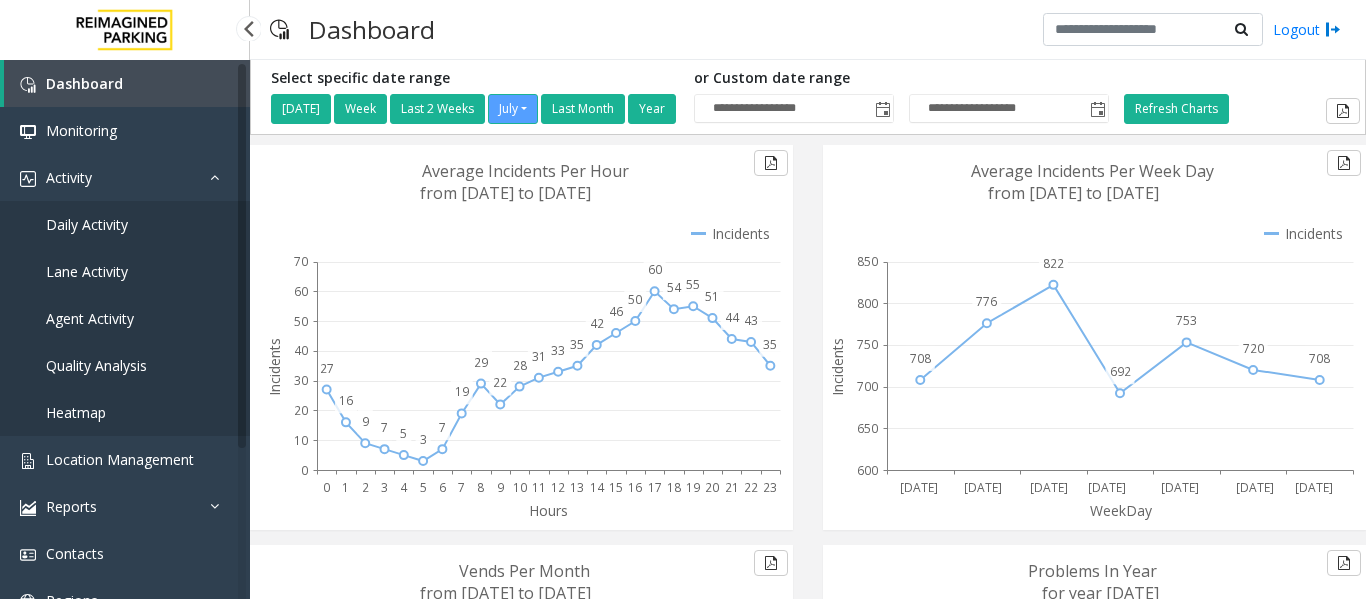 drag, startPoint x: 117, startPoint y: 229, endPoint x: 228, endPoint y: 243, distance: 111.8794 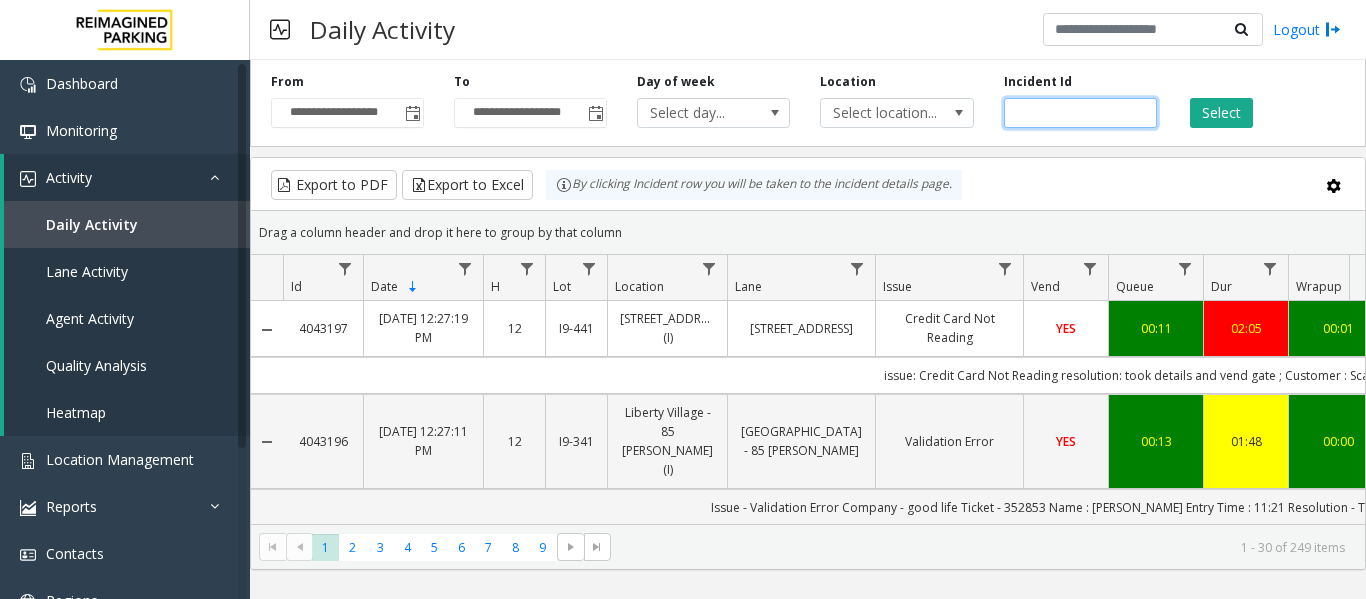 click 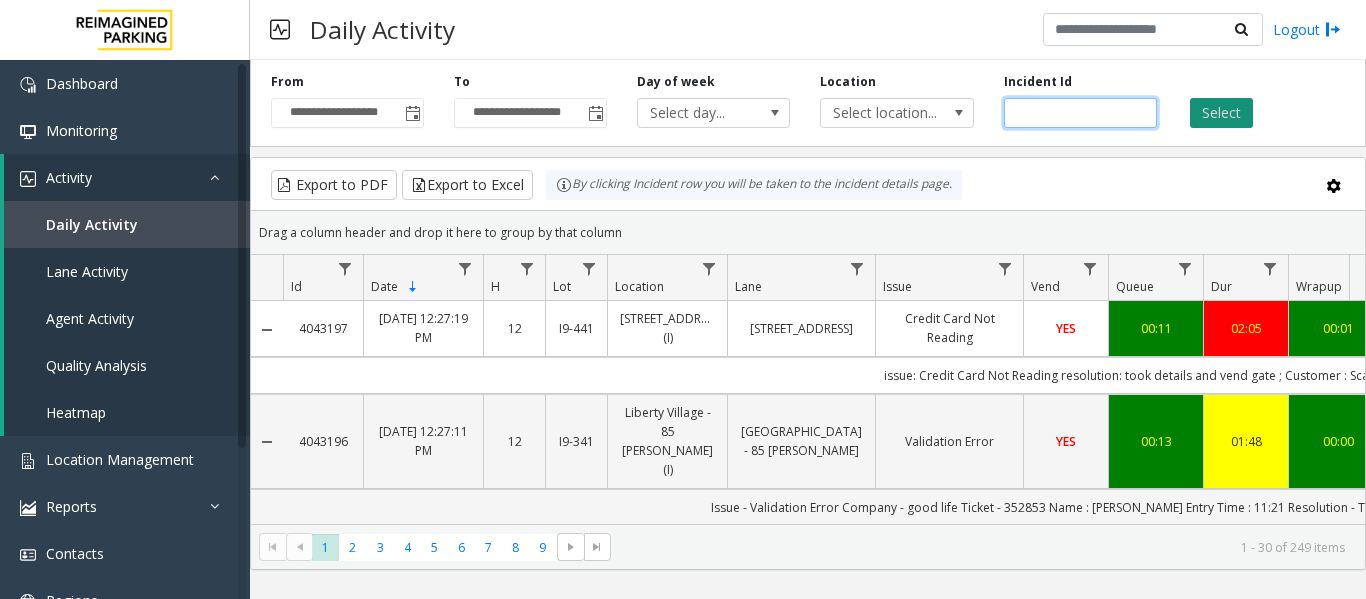 paste on "*******" 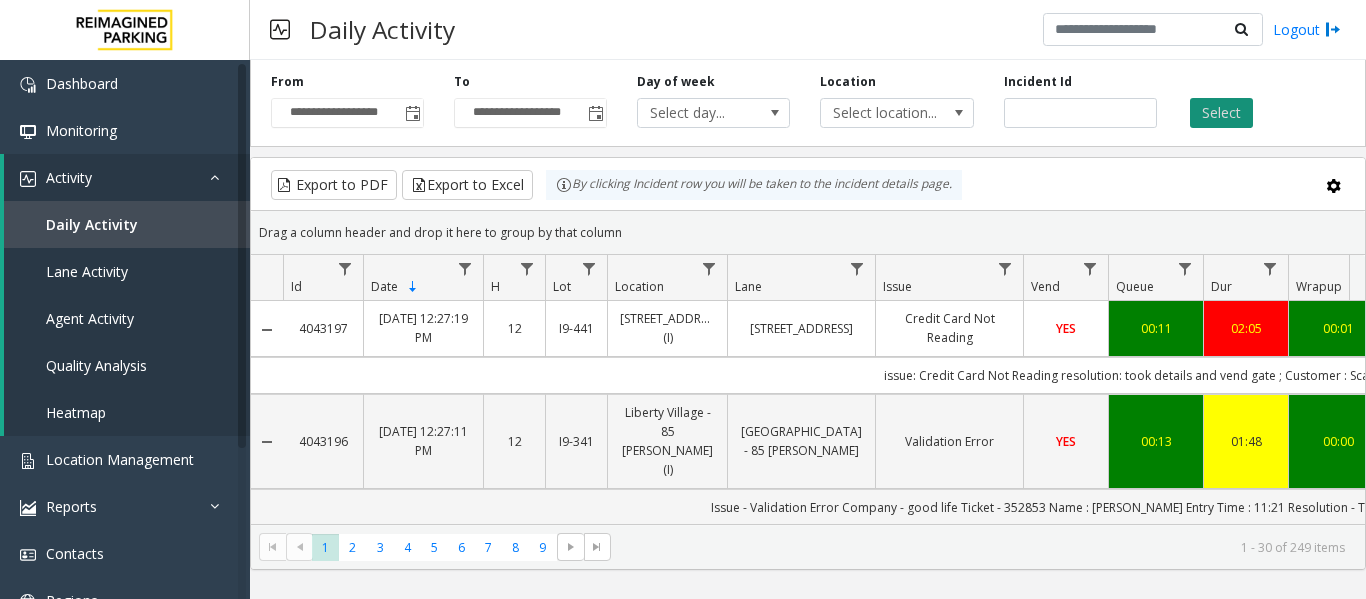 click on "Select" 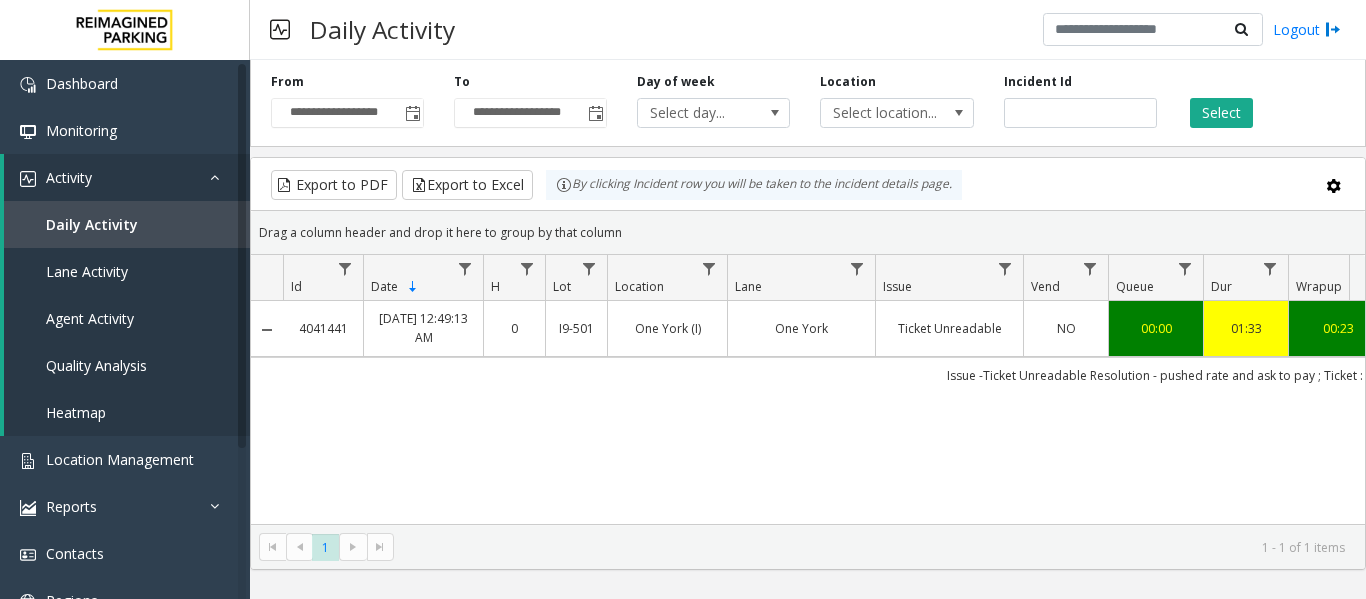 scroll, scrollTop: 0, scrollLeft: 76, axis: horizontal 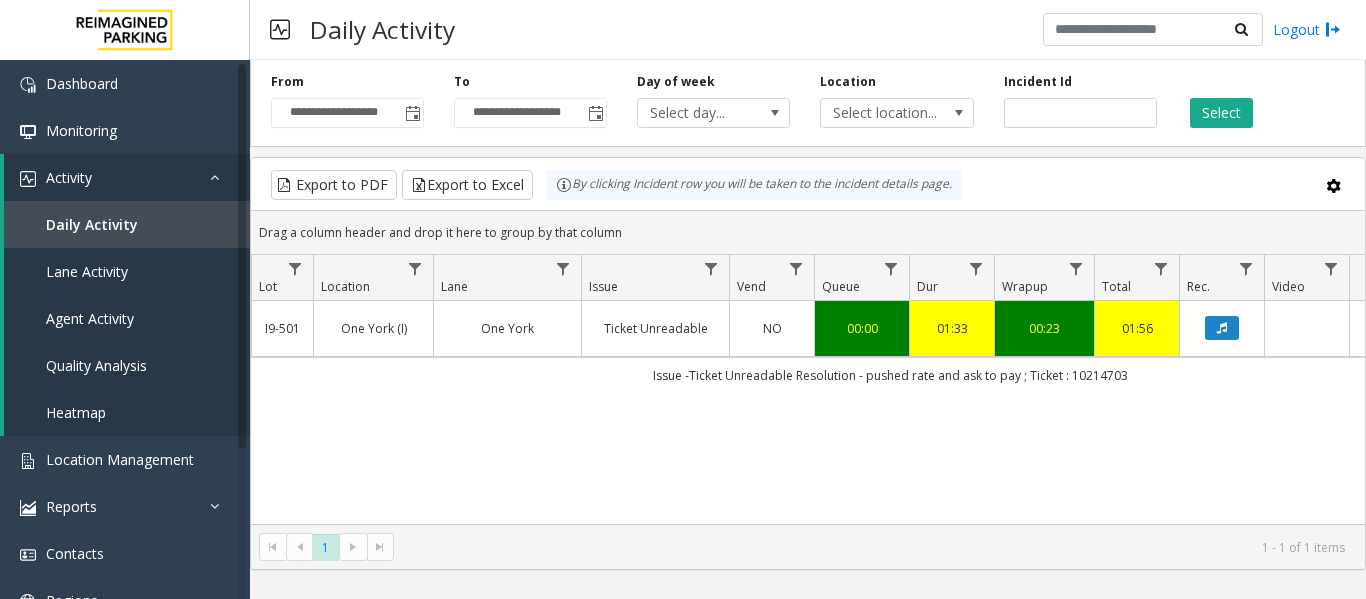 click on "4041441   Jul 28, 2025 12:49:13 AM
0   I9-501   One York (I)   One York   Ticket Unreadable   NO   00:00   01:33   00:23   01:56   Kumari Mohak      genesys   NO   Issue -Ticket Unreadable
Resolution - pushed rate and ask to pay ; Ticket : 10214703" 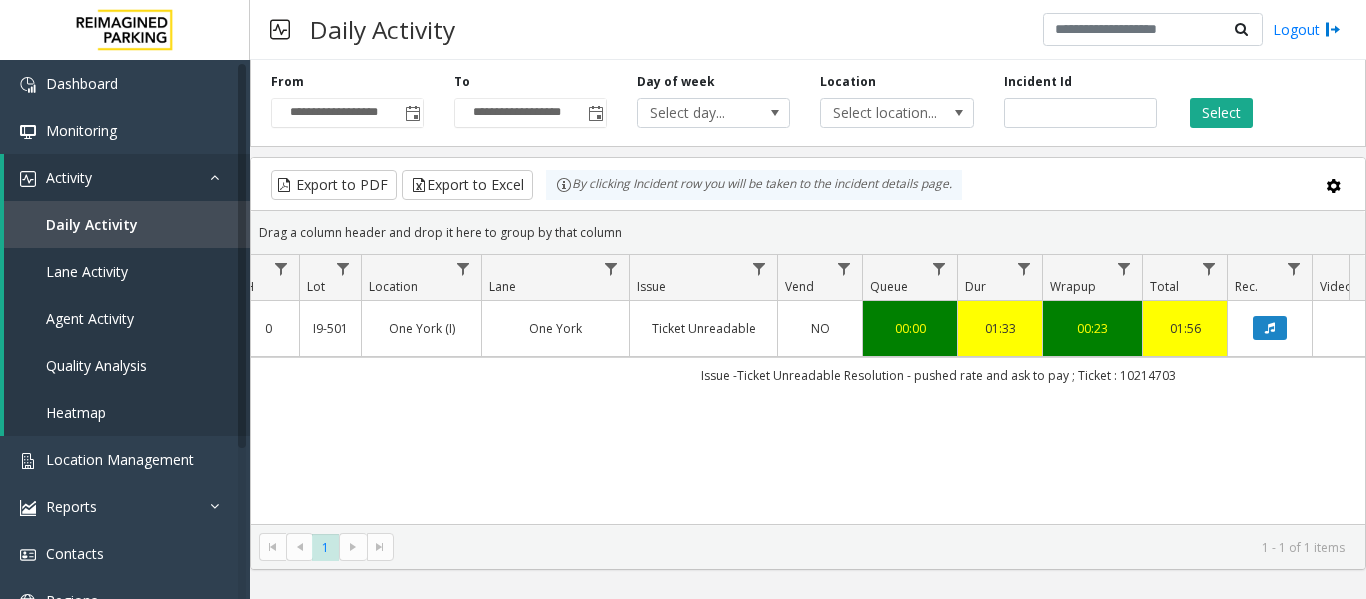 scroll, scrollTop: 0, scrollLeft: 207, axis: horizontal 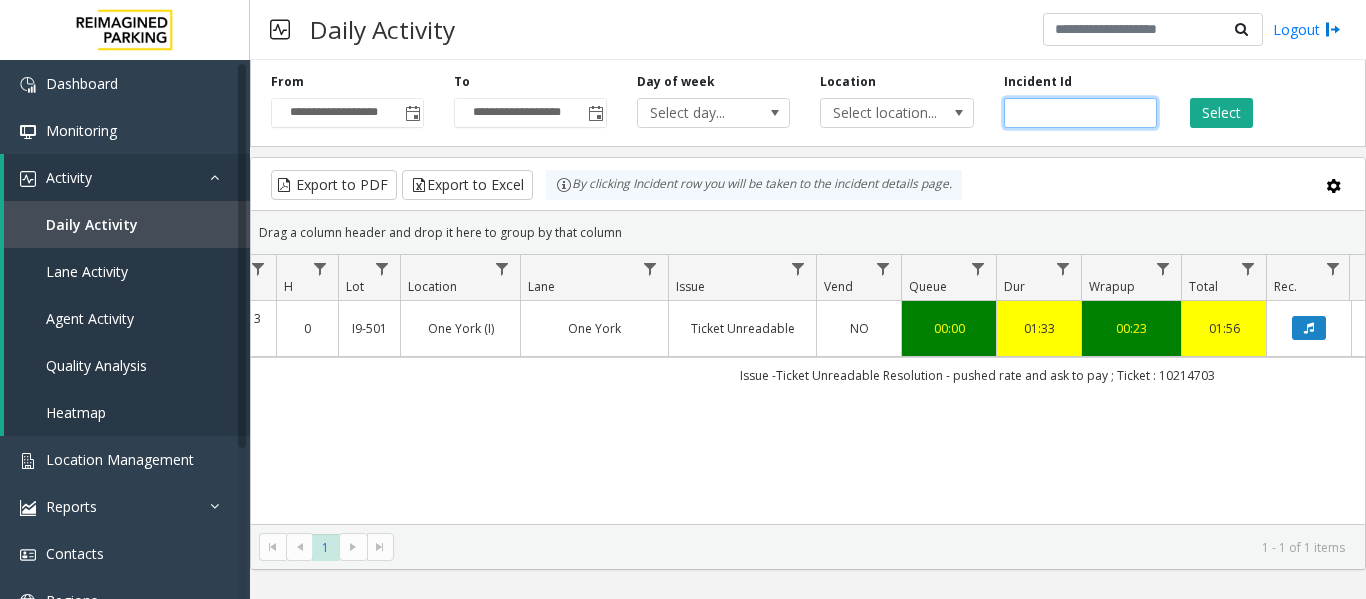 click on "*******" 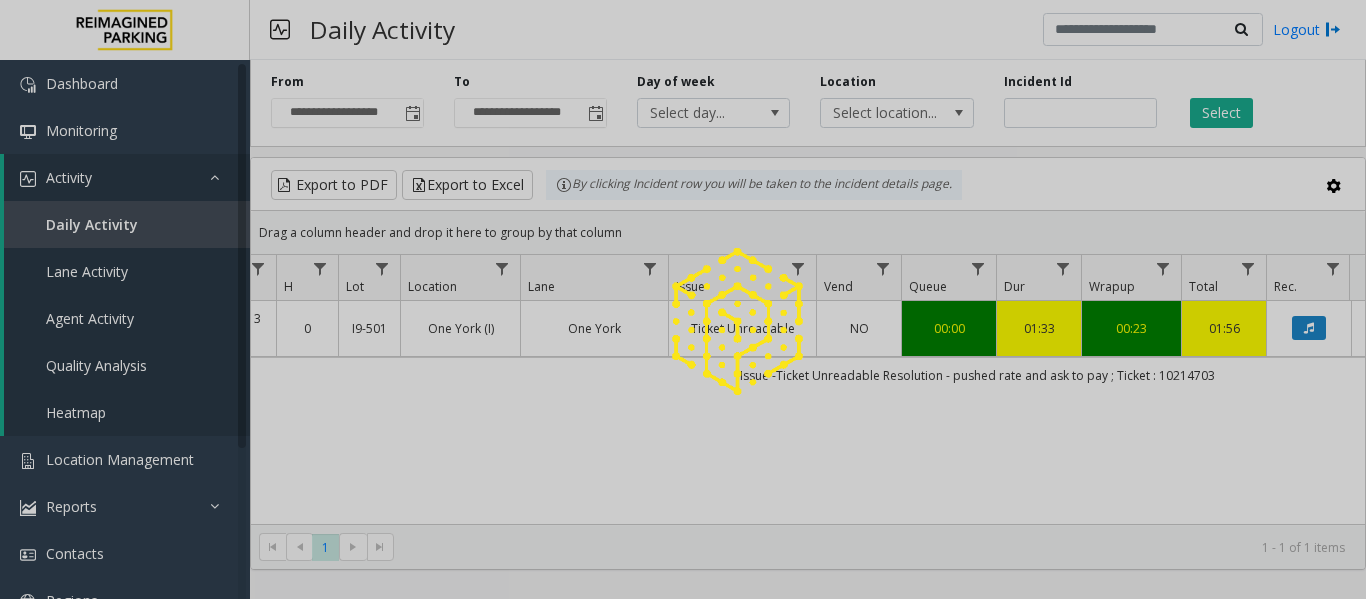 click 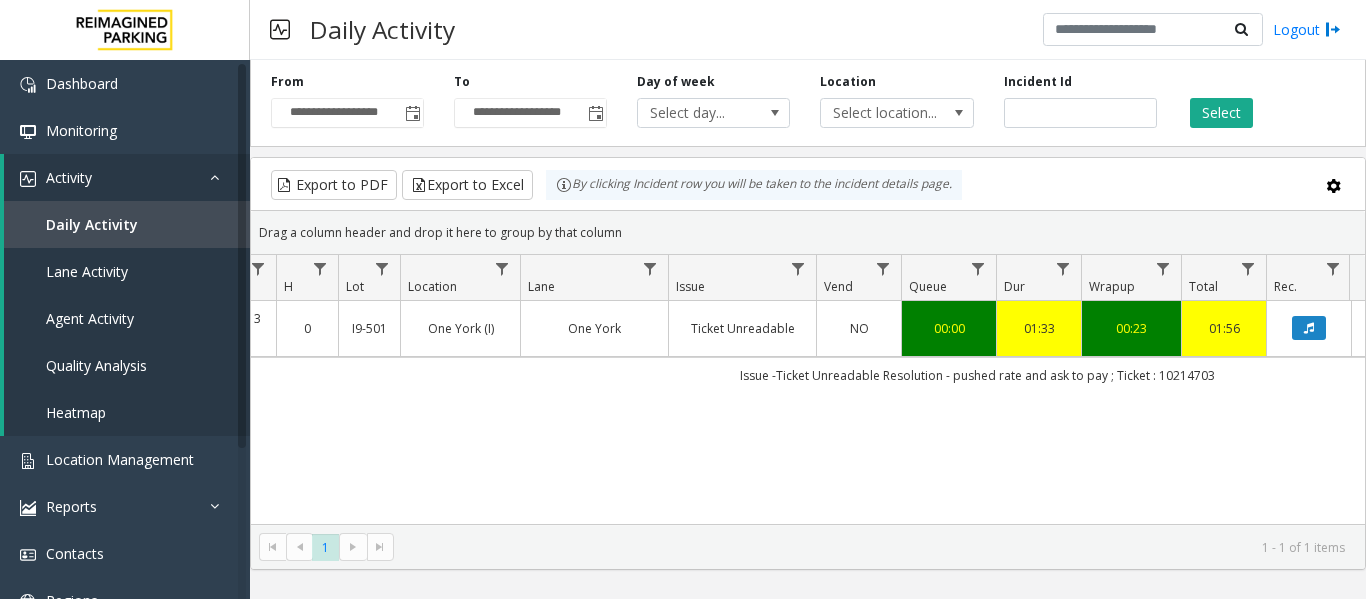 click on "Select" 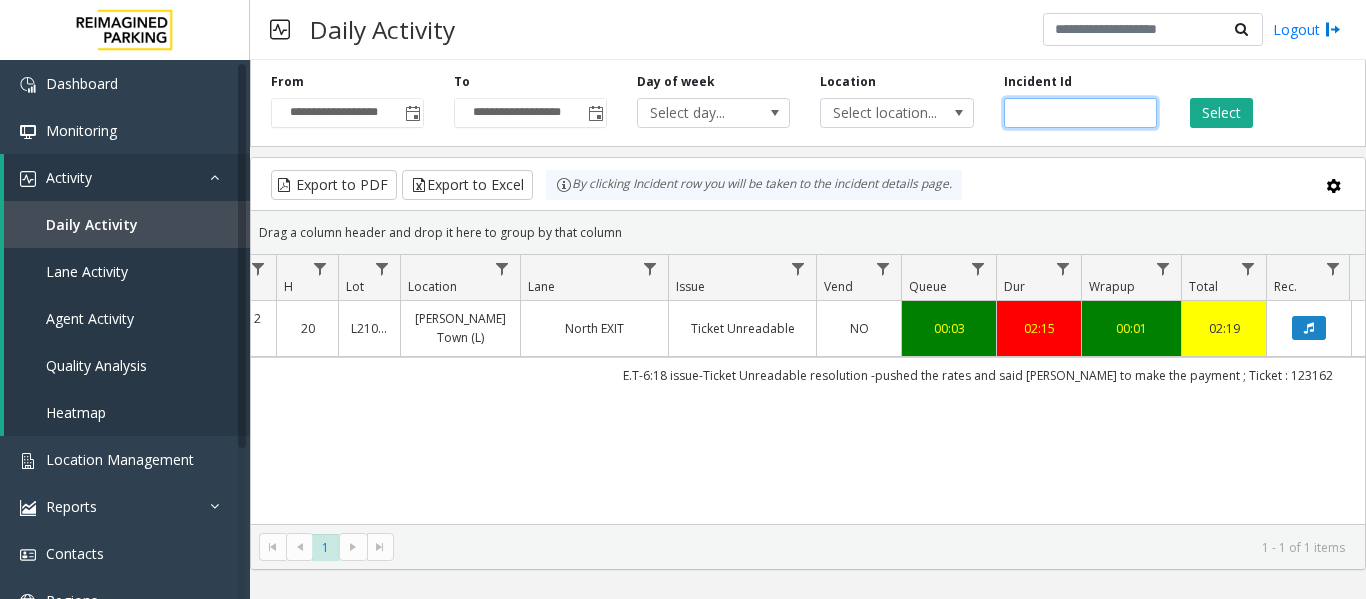 click on "*******" 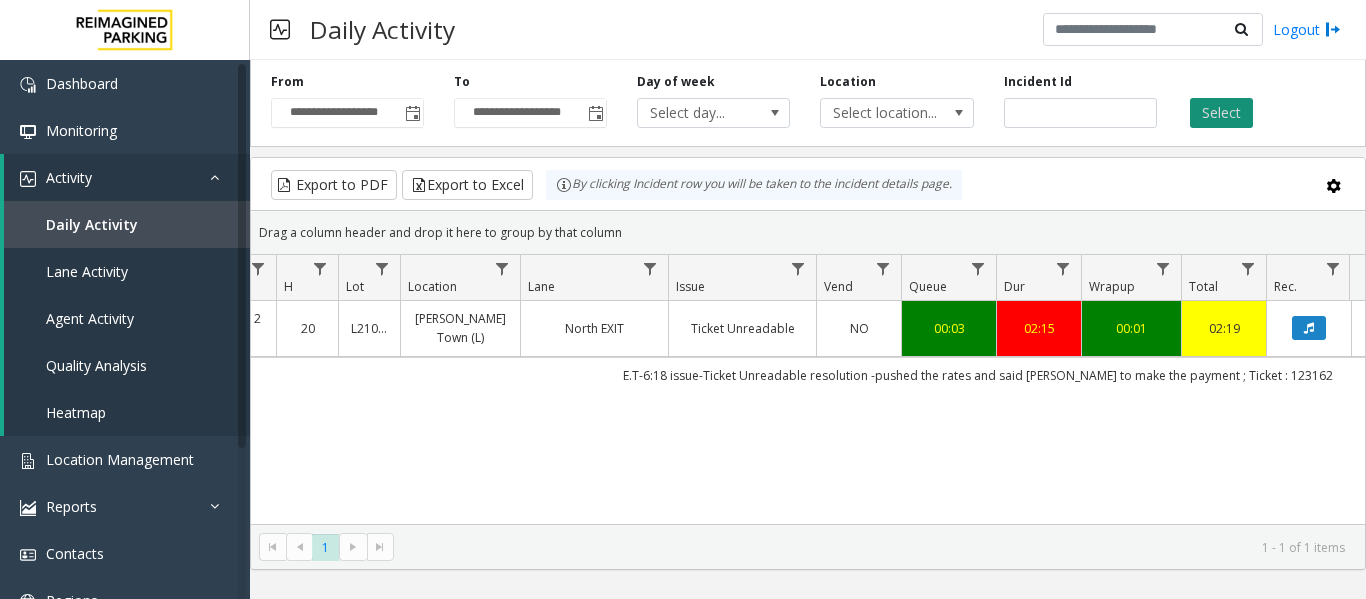 click on "Select" 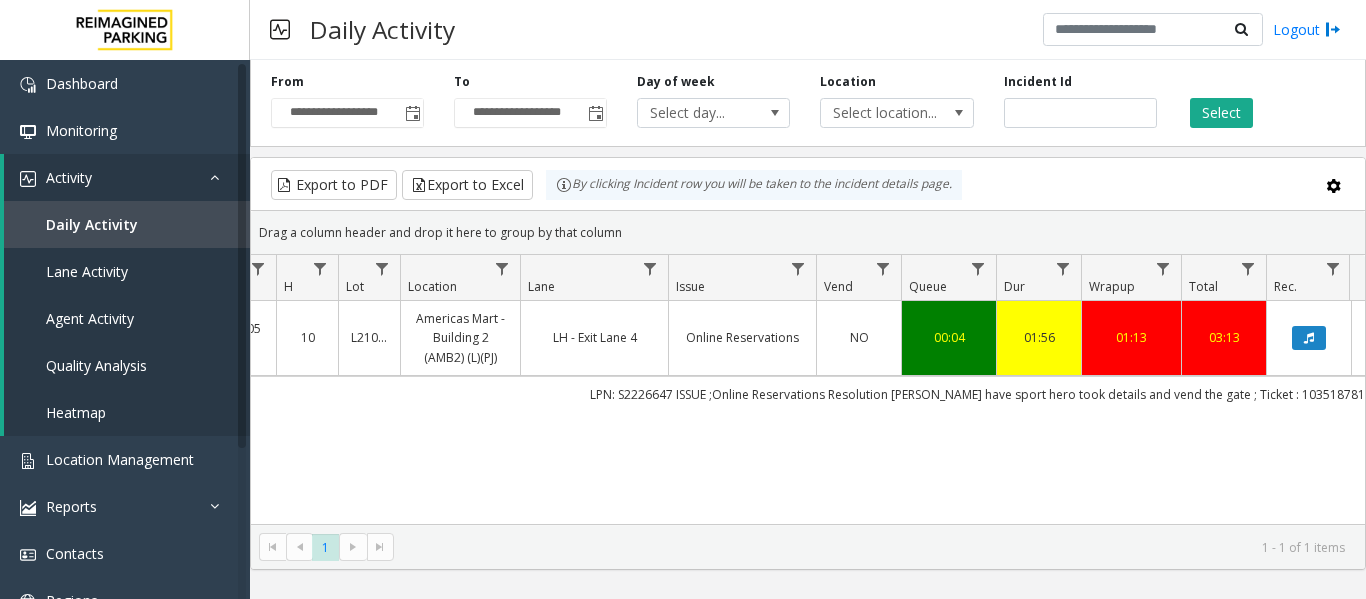click on "LPN: S2226647
ISSUE ;Online Reservations
Resolution parker have sport hero took details and vend the gate ; Ticket : 103518781" 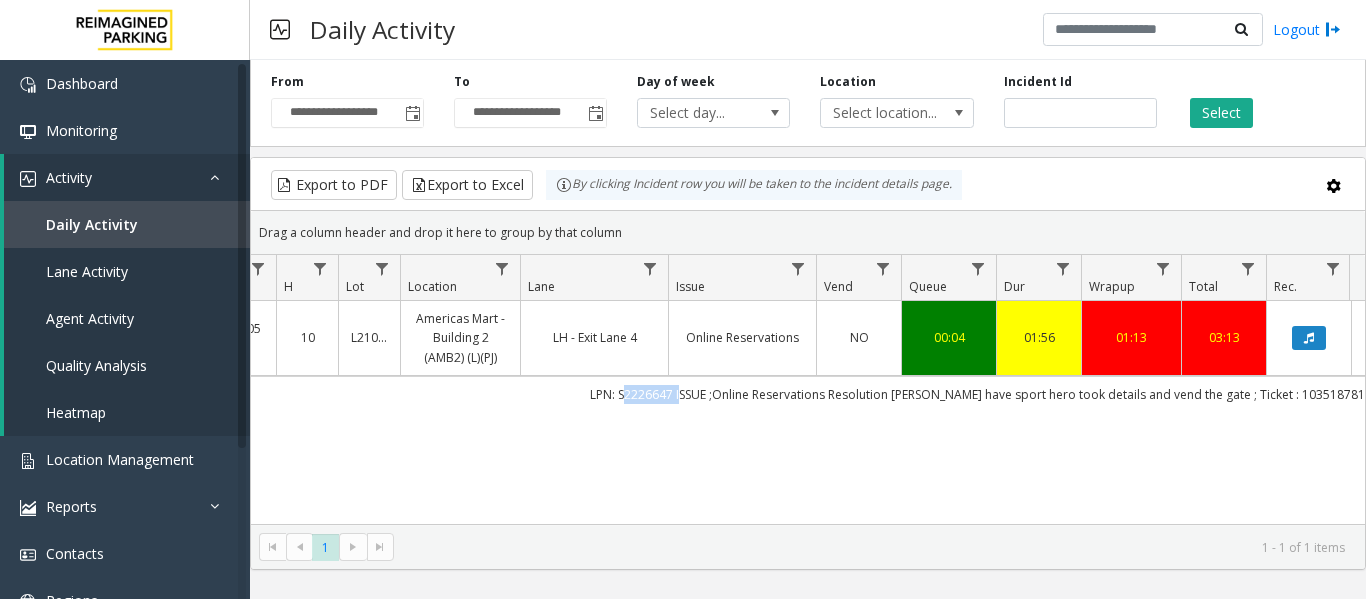 click on "LPN: S2226647
ISSUE ;Online Reservations
Resolution parker have sport hero took details and vend the gate ; Ticket : 103518781" 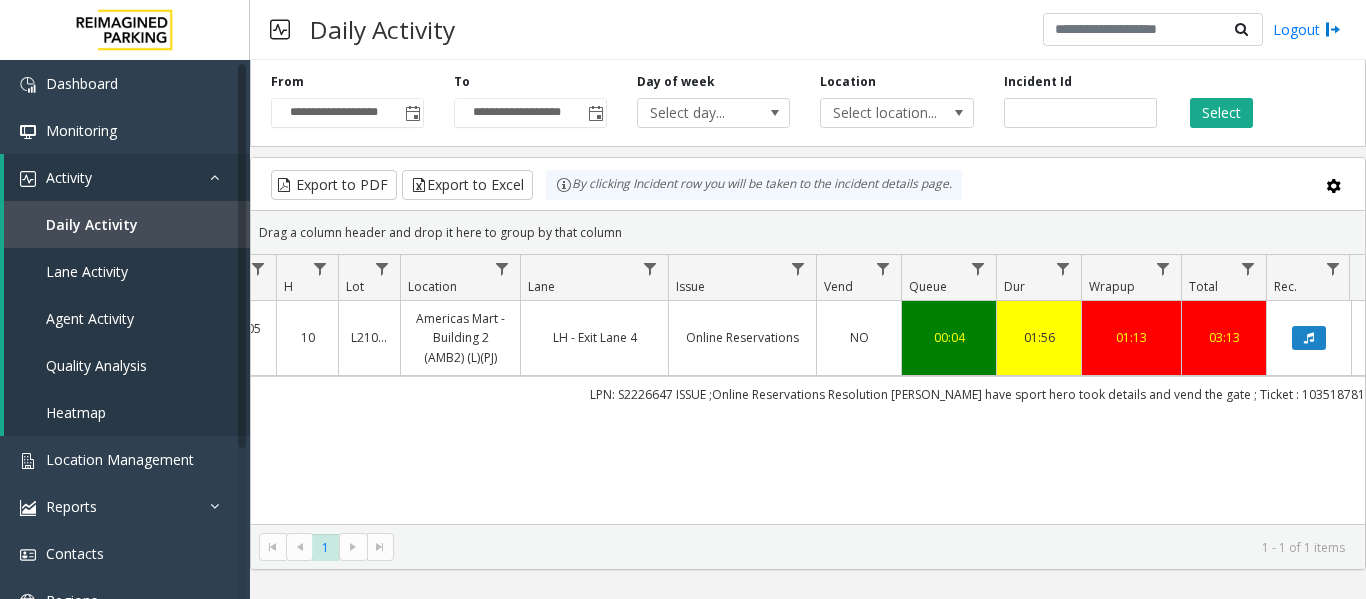 click on "4040171   Jul 26, 2025 10:43:05 AM
10   L21036801   Americas Mart - Building 2 (AMB2) (L)(PJ)   LH - Exit Lane 4   Online Reservations   NO   00:04   01:56   01:13   03:13   Naman Giri      genesys   NO   LPN: S2226647
ISSUE ;Online Reservations
Resolution parker have sport hero took details and vend the gate ; Ticket : 103518781" 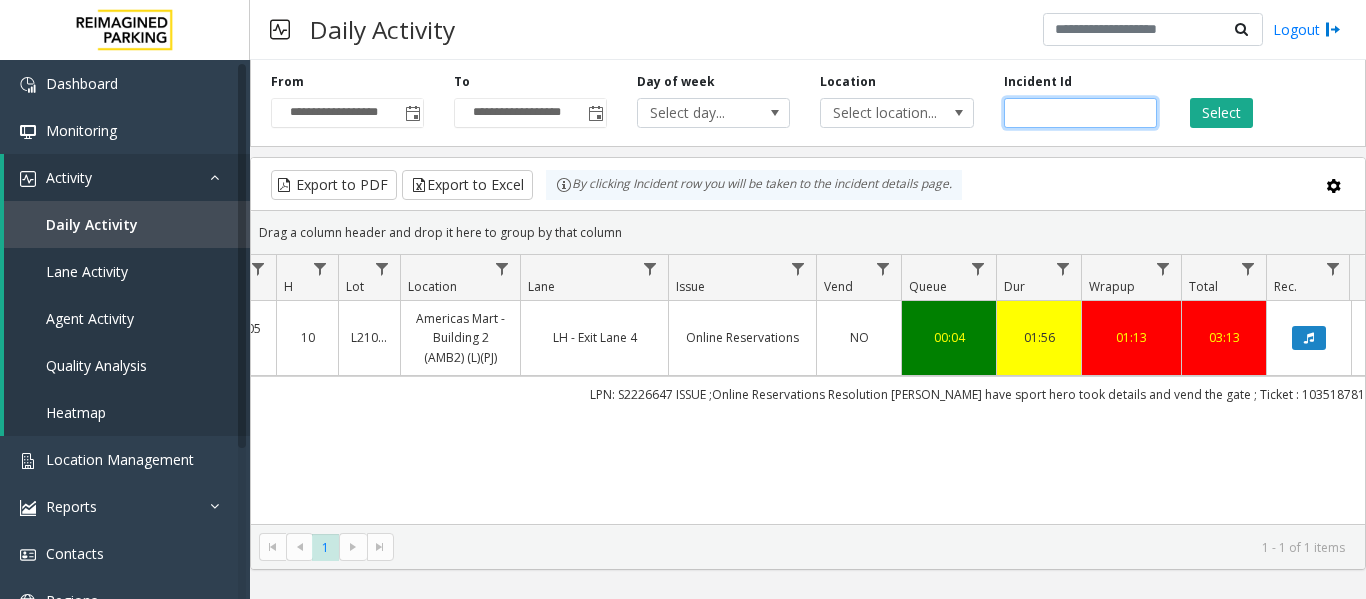 click on "*******" 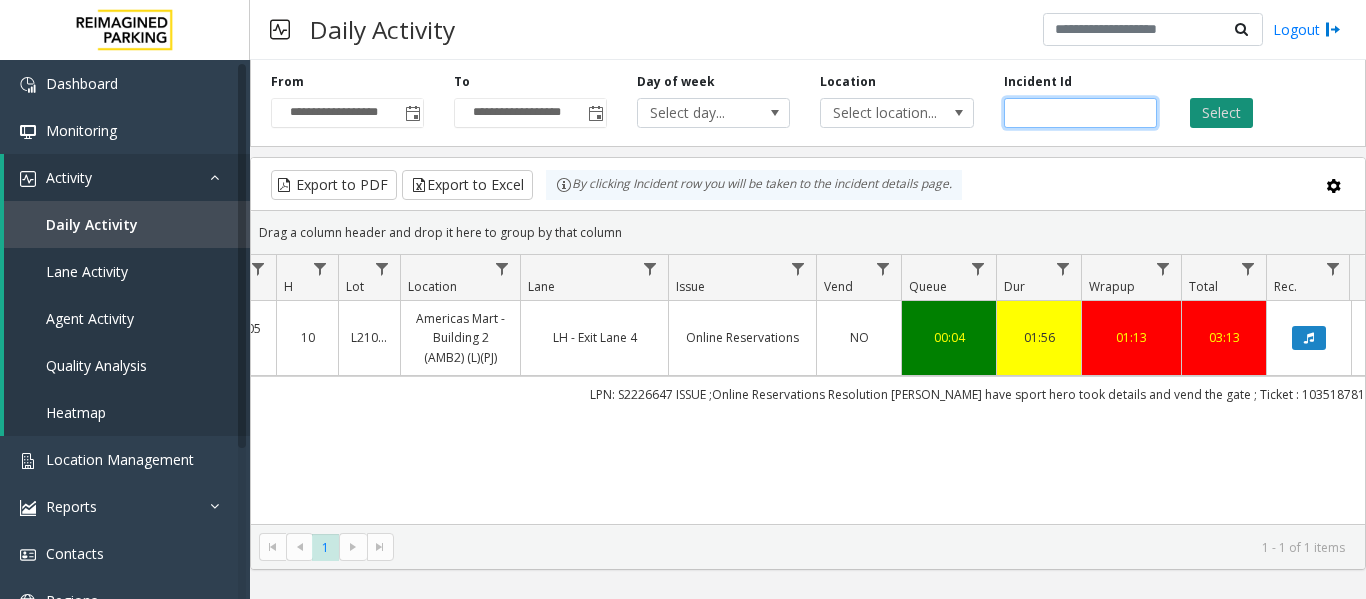 type on "*******" 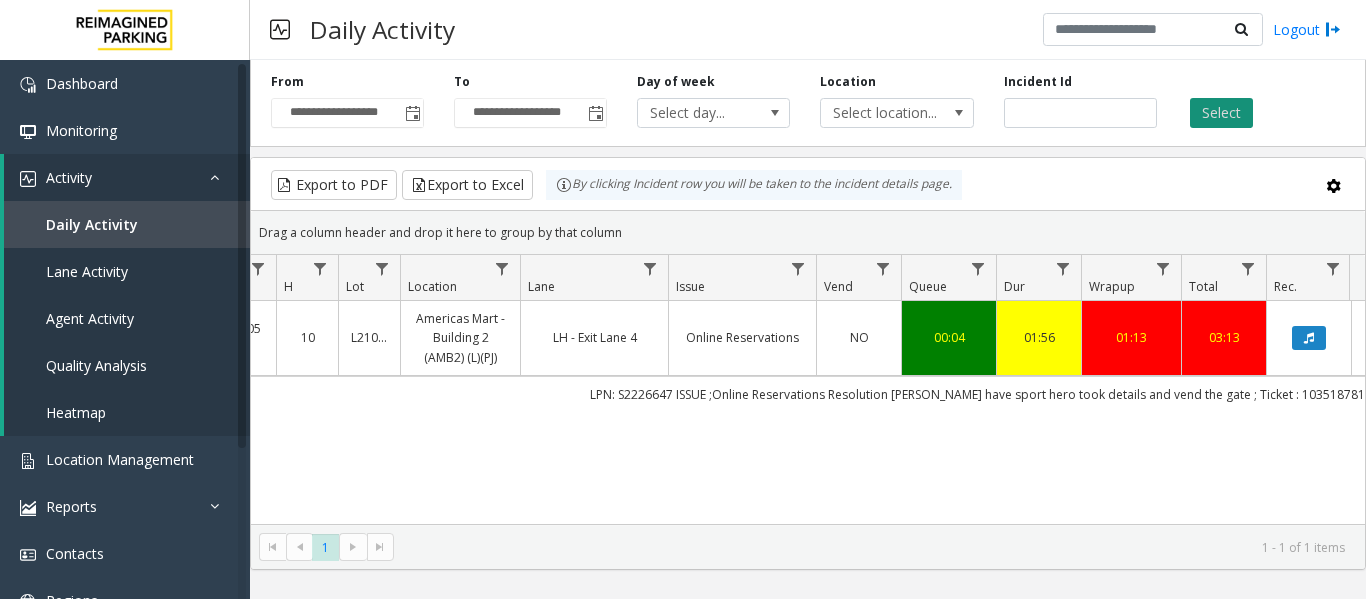 click on "Select" 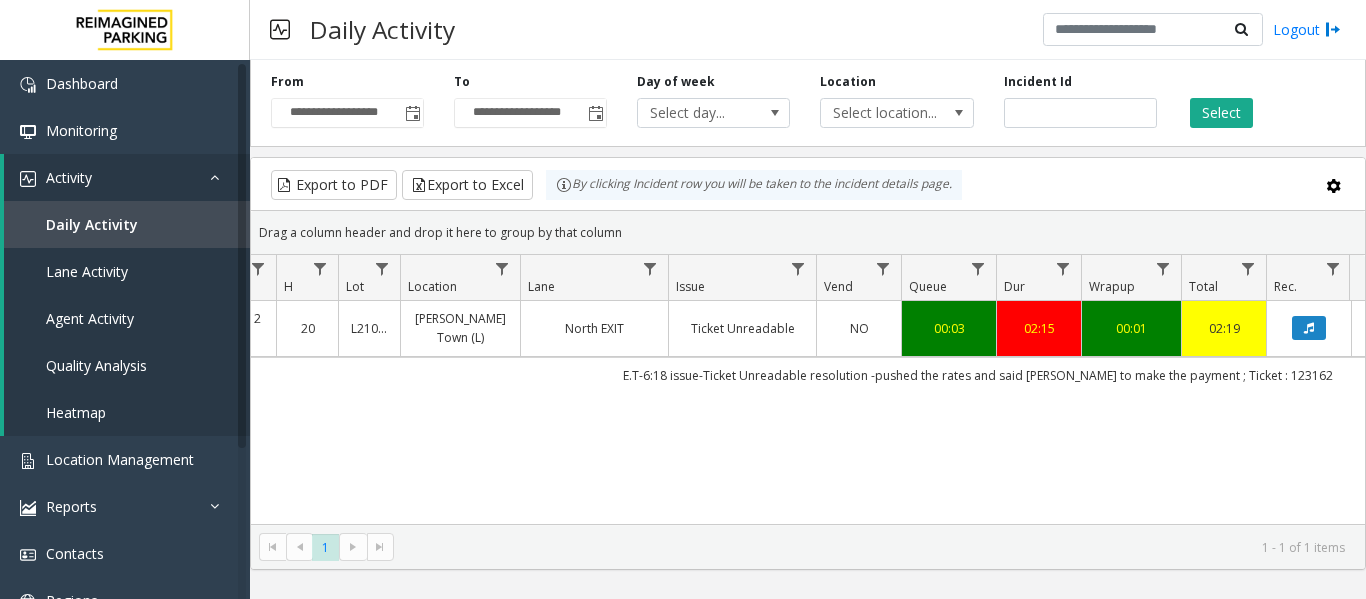 scroll, scrollTop: 0, scrollLeft: 223, axis: horizontal 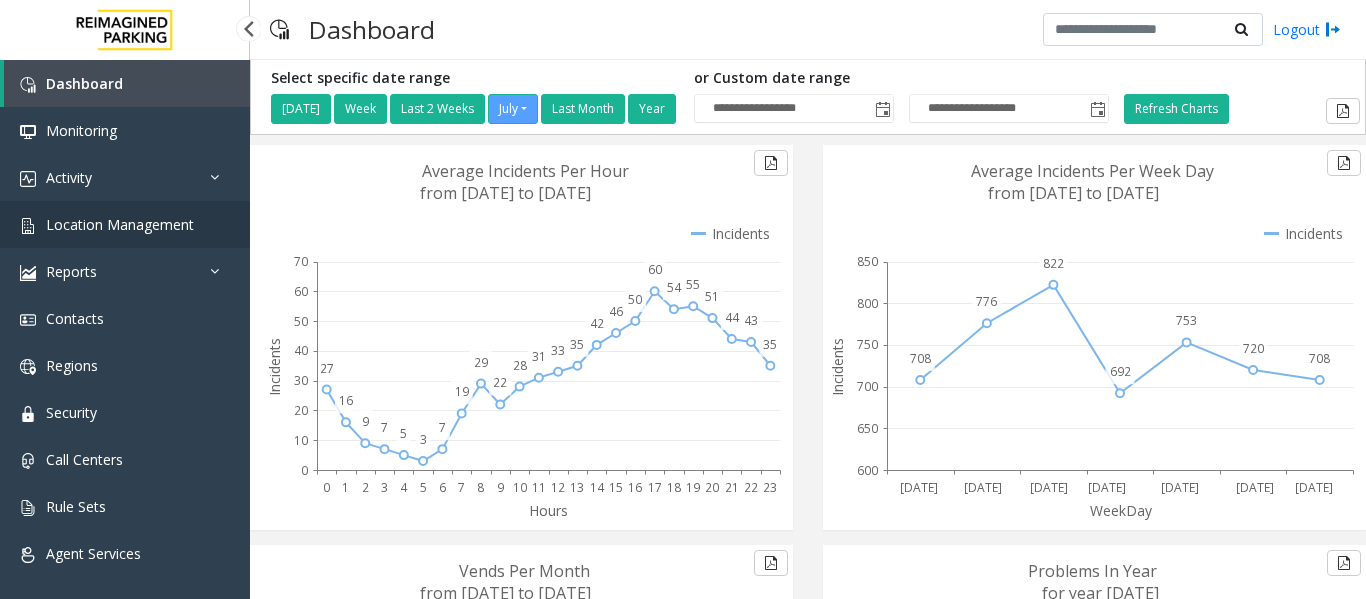 click on "Location Management" at bounding box center (125, 224) 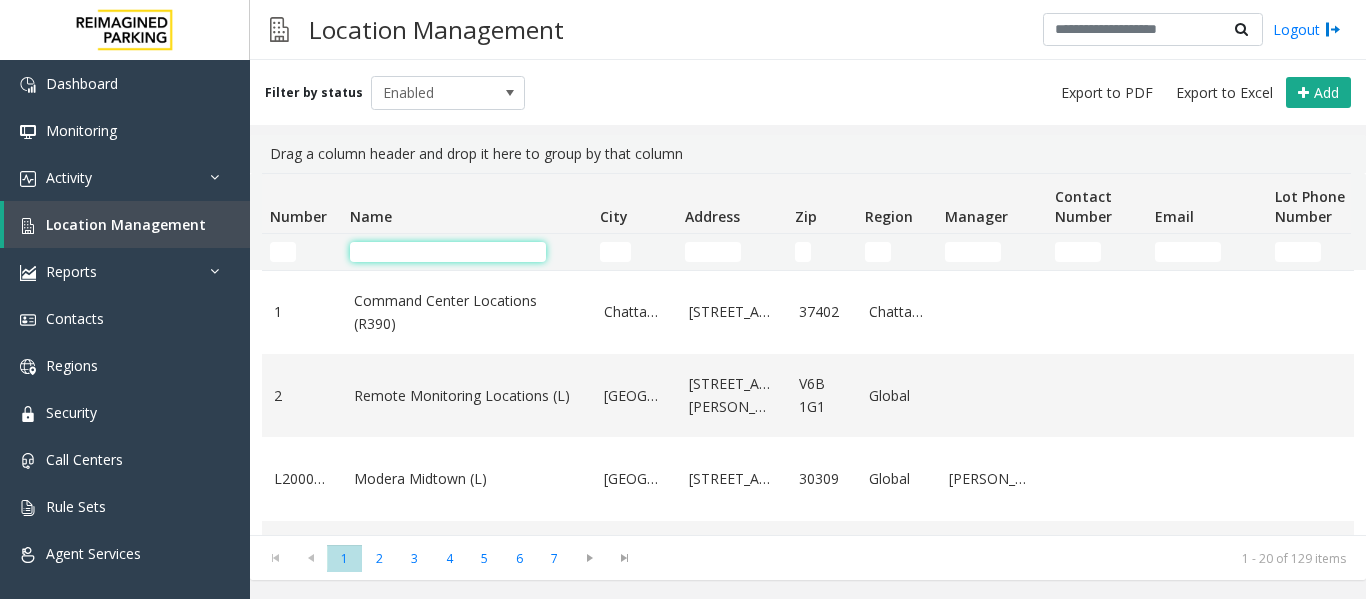 click 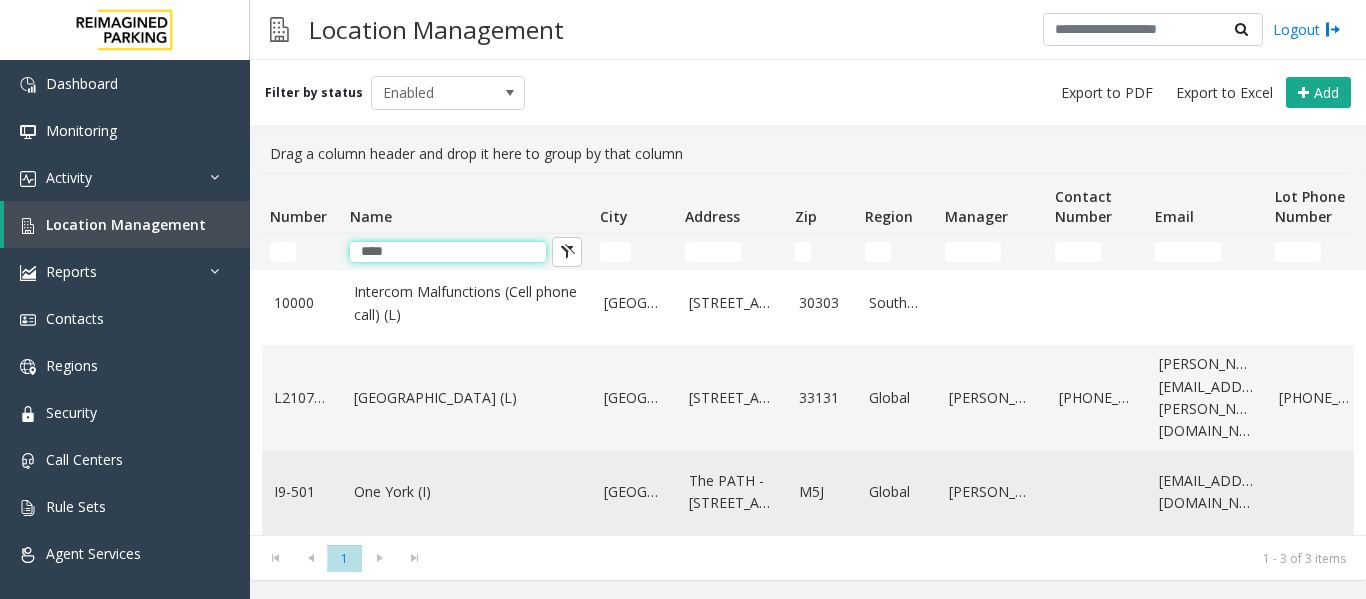 scroll, scrollTop: 24, scrollLeft: 0, axis: vertical 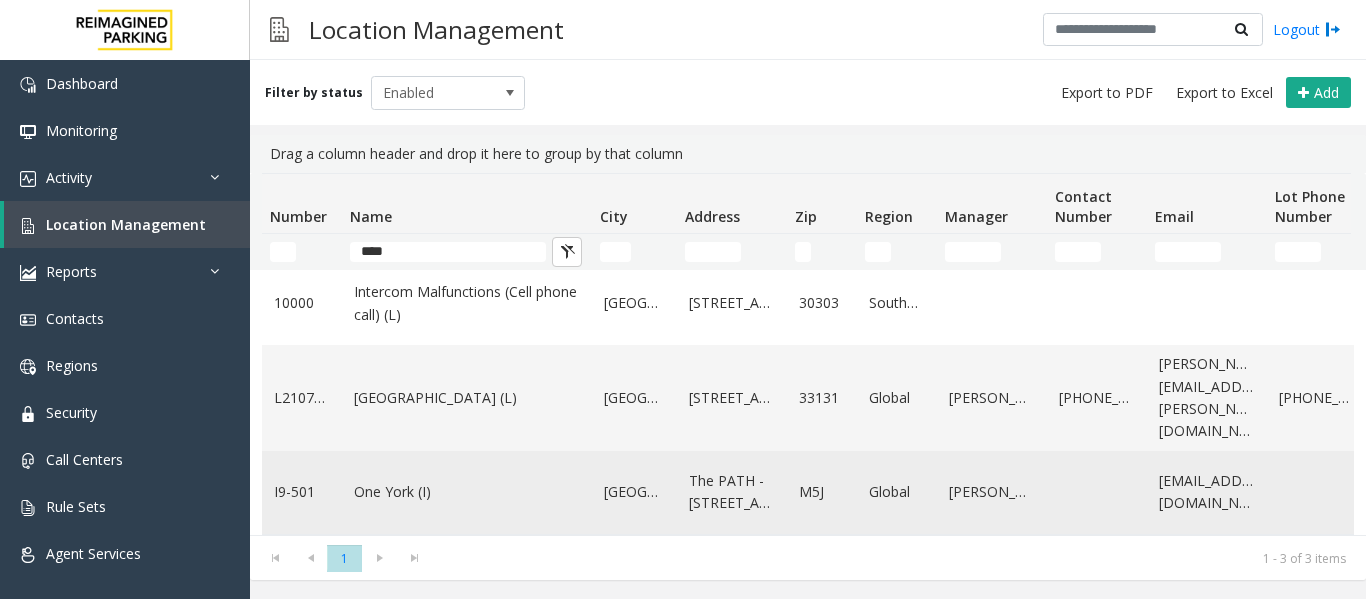 click on "One York (I)" 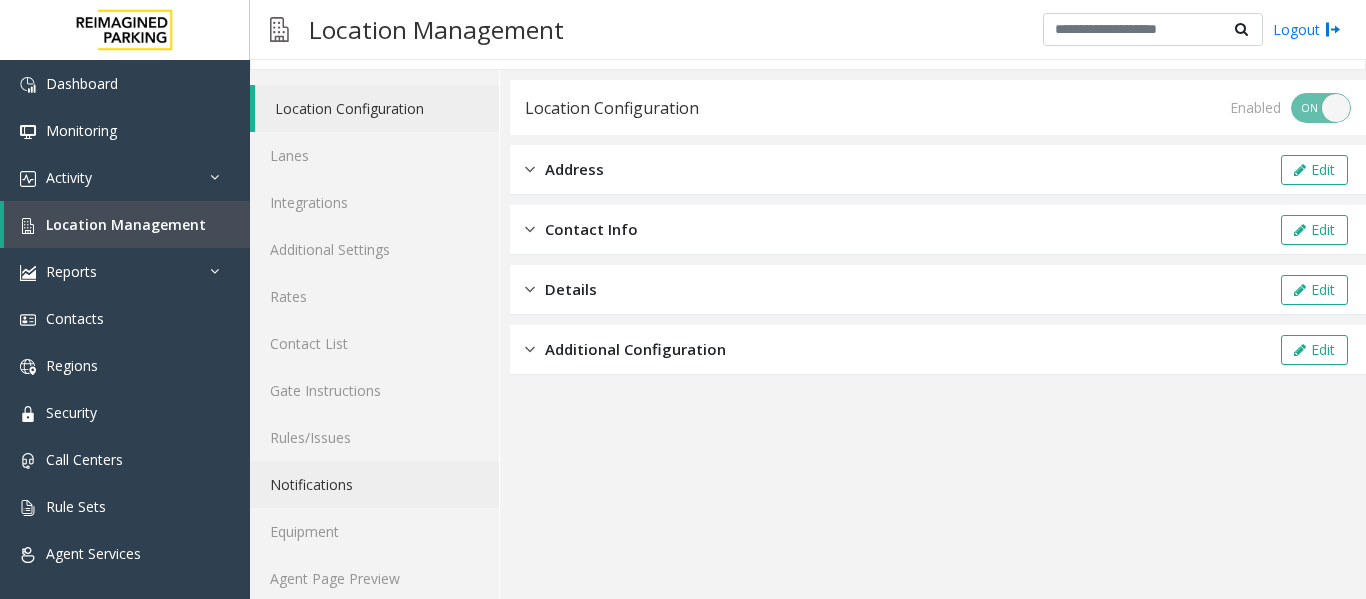 scroll, scrollTop: 60, scrollLeft: 0, axis: vertical 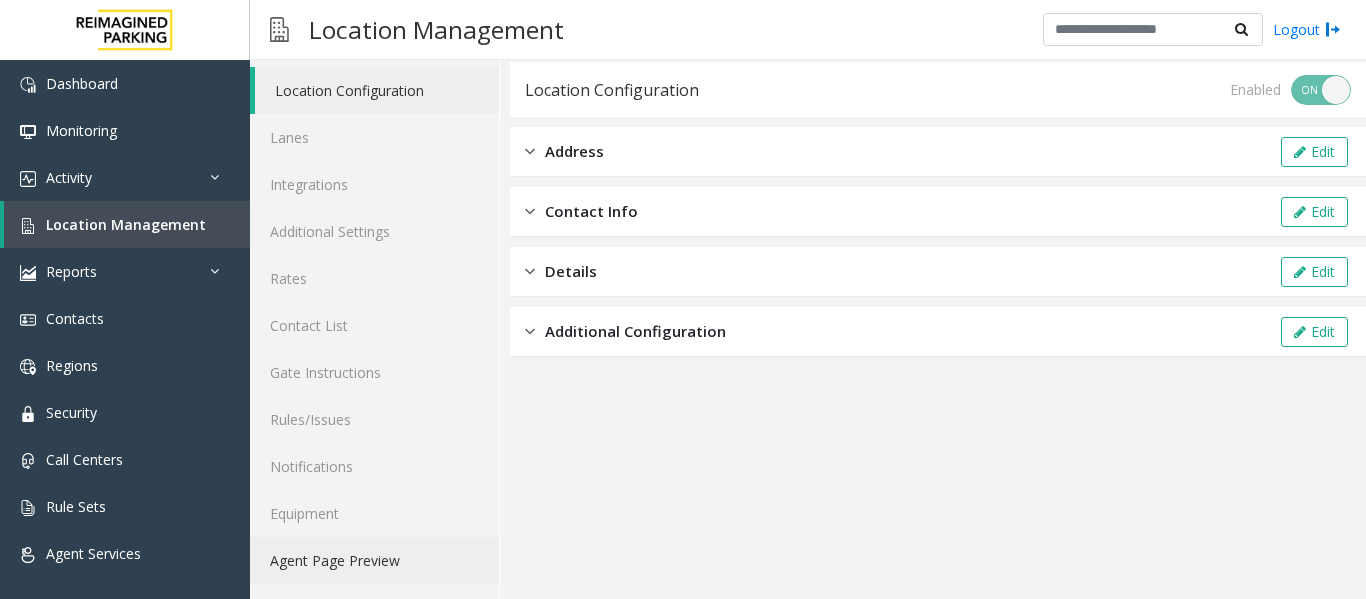 click on "Agent Page Preview" 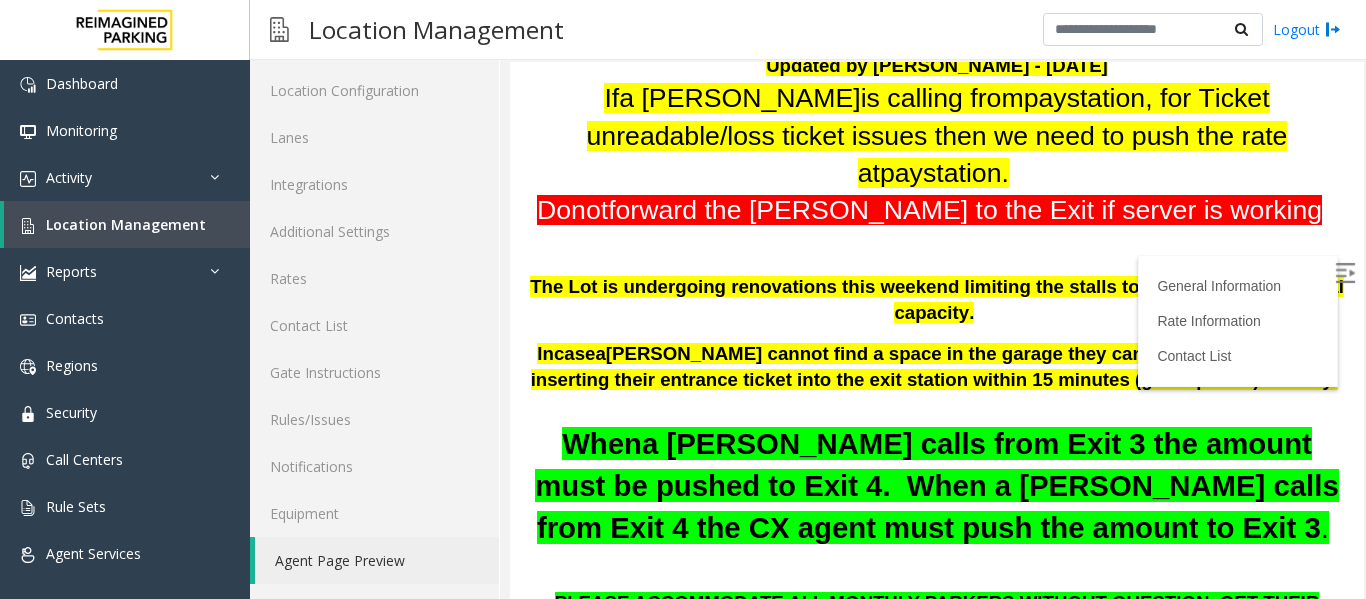 scroll, scrollTop: 669, scrollLeft: 0, axis: vertical 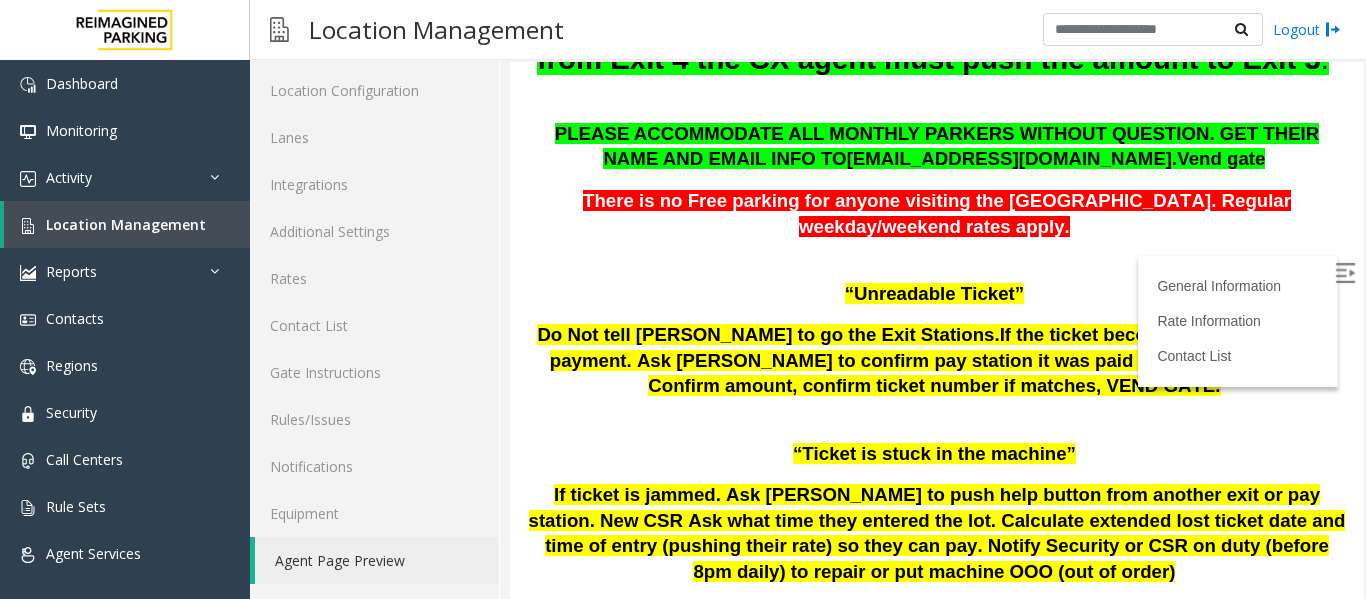click at bounding box center (1345, 273) 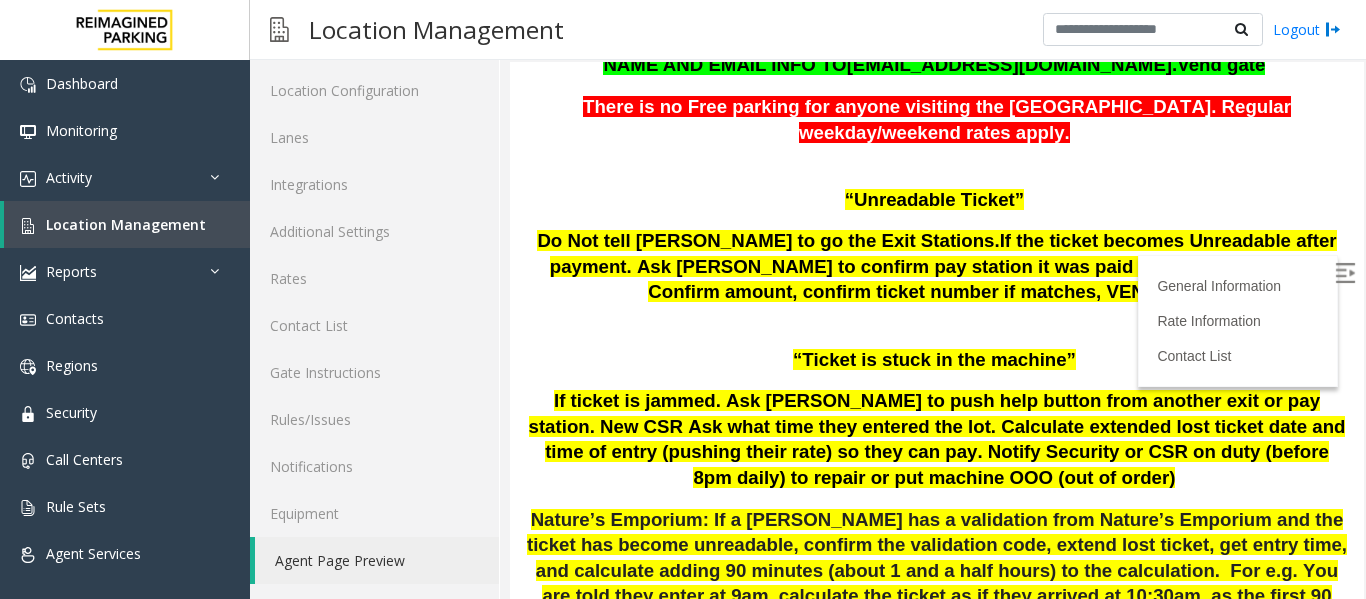 scroll, scrollTop: 769, scrollLeft: 0, axis: vertical 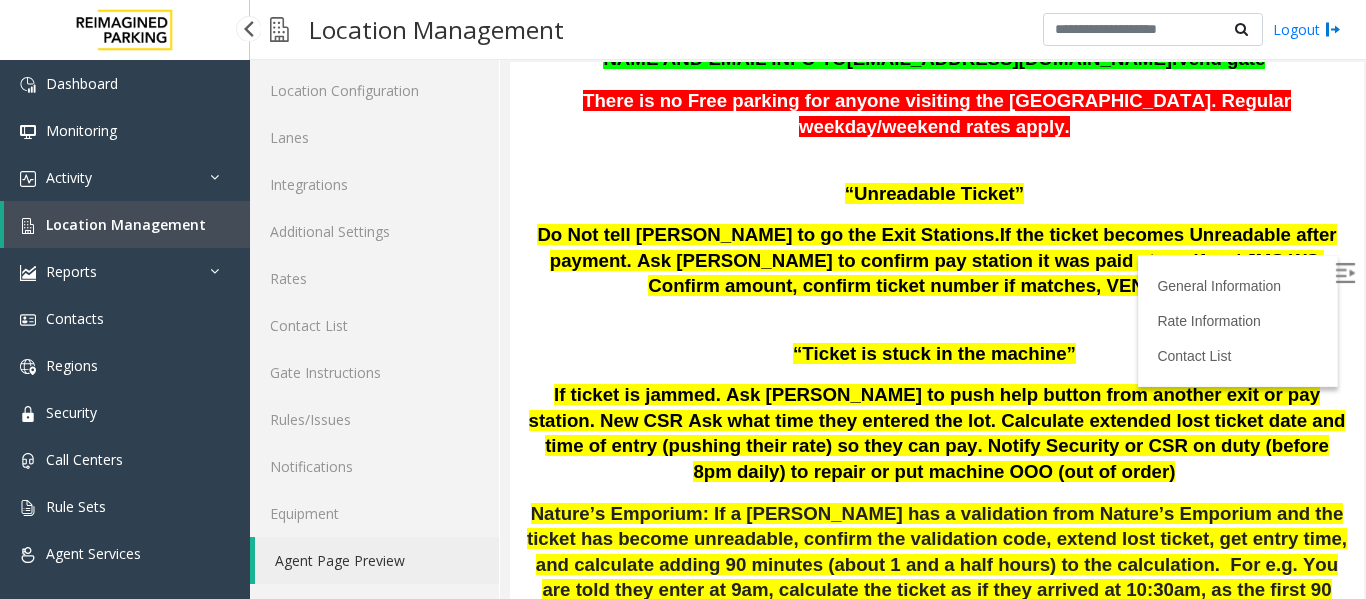 click on "Location Management" at bounding box center [126, 224] 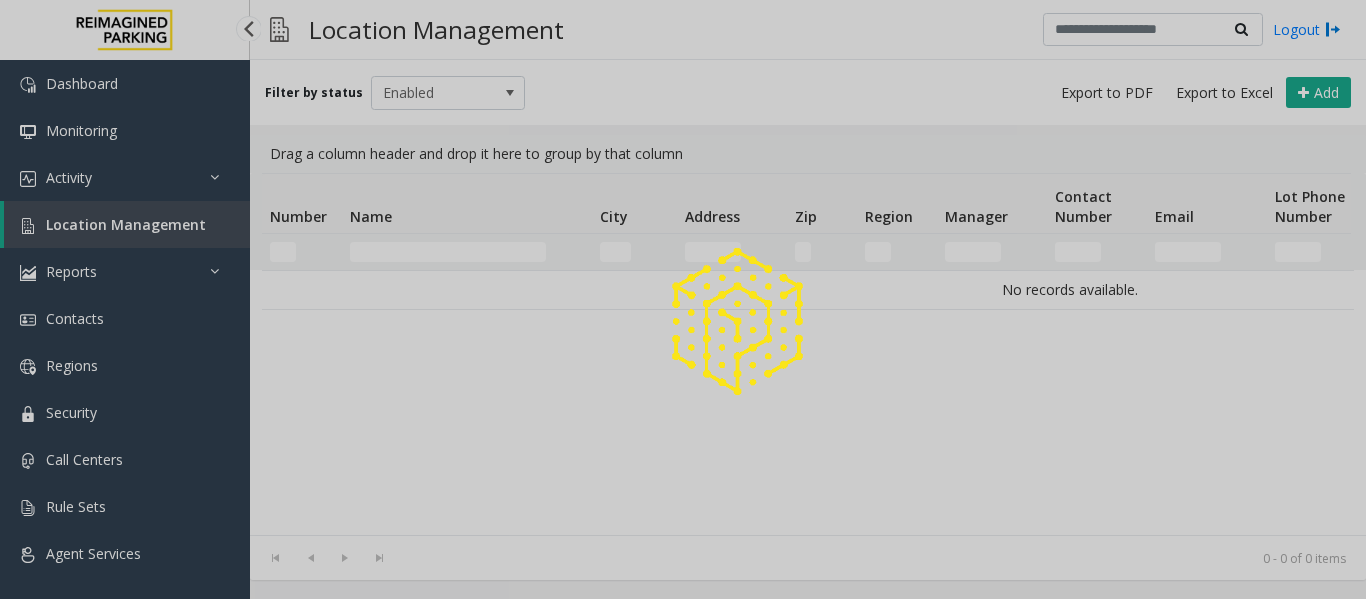 scroll, scrollTop: 0, scrollLeft: 0, axis: both 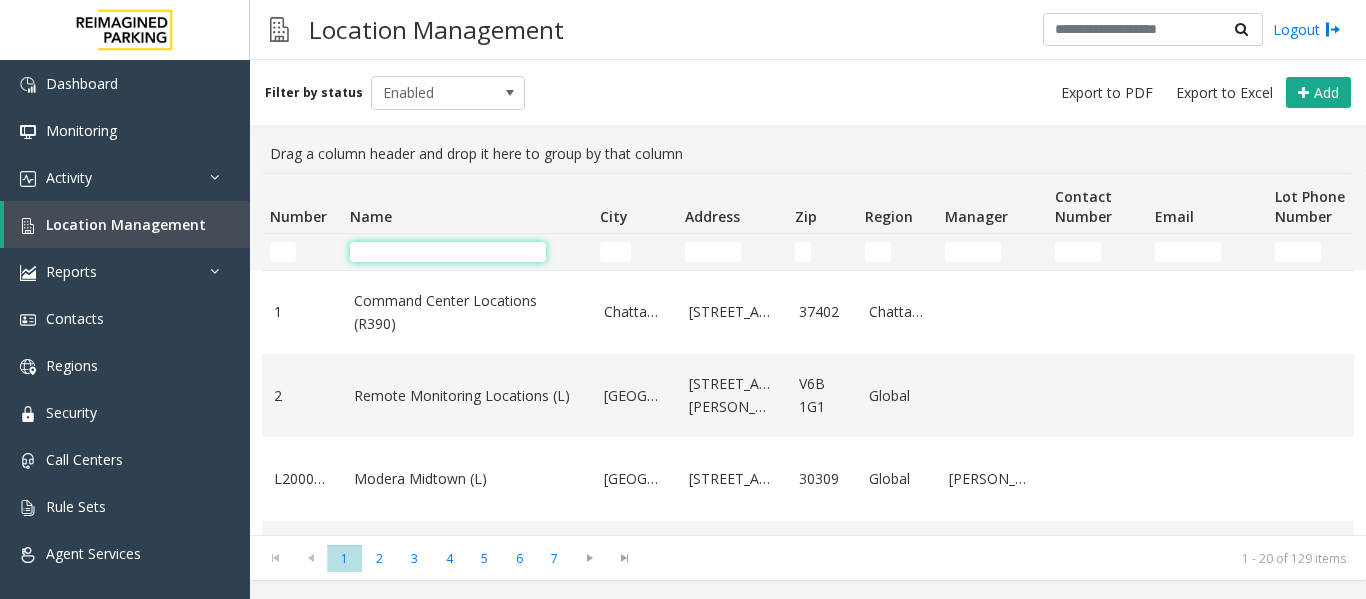 click 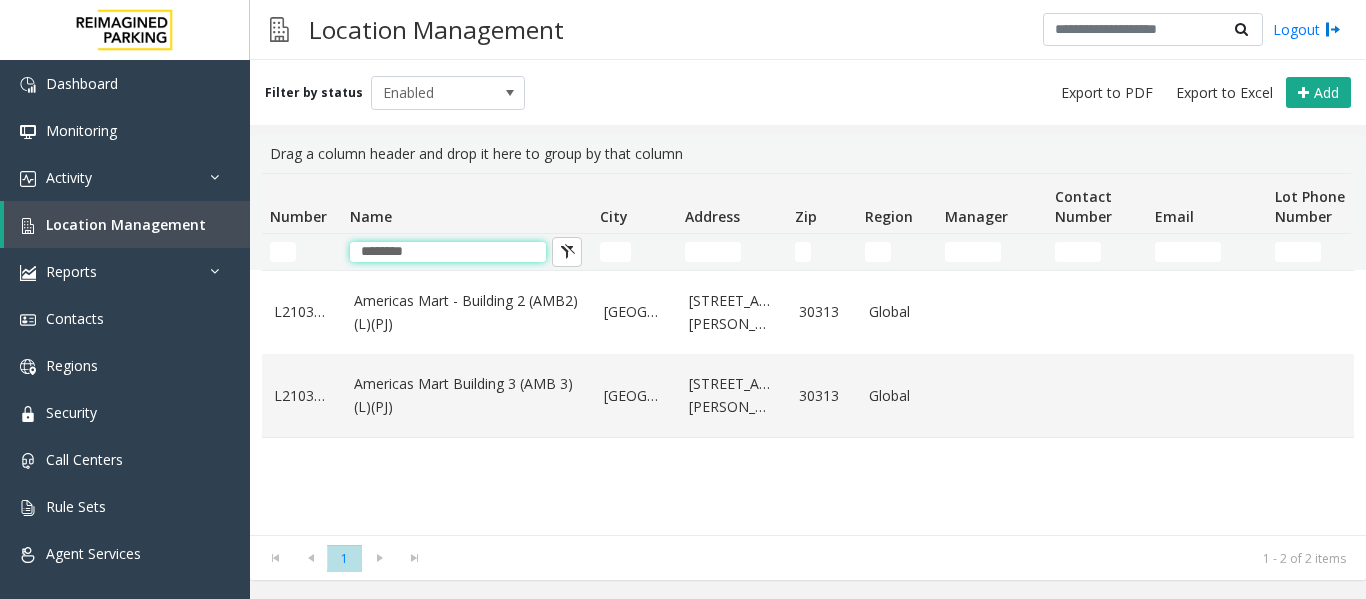 type on "********" 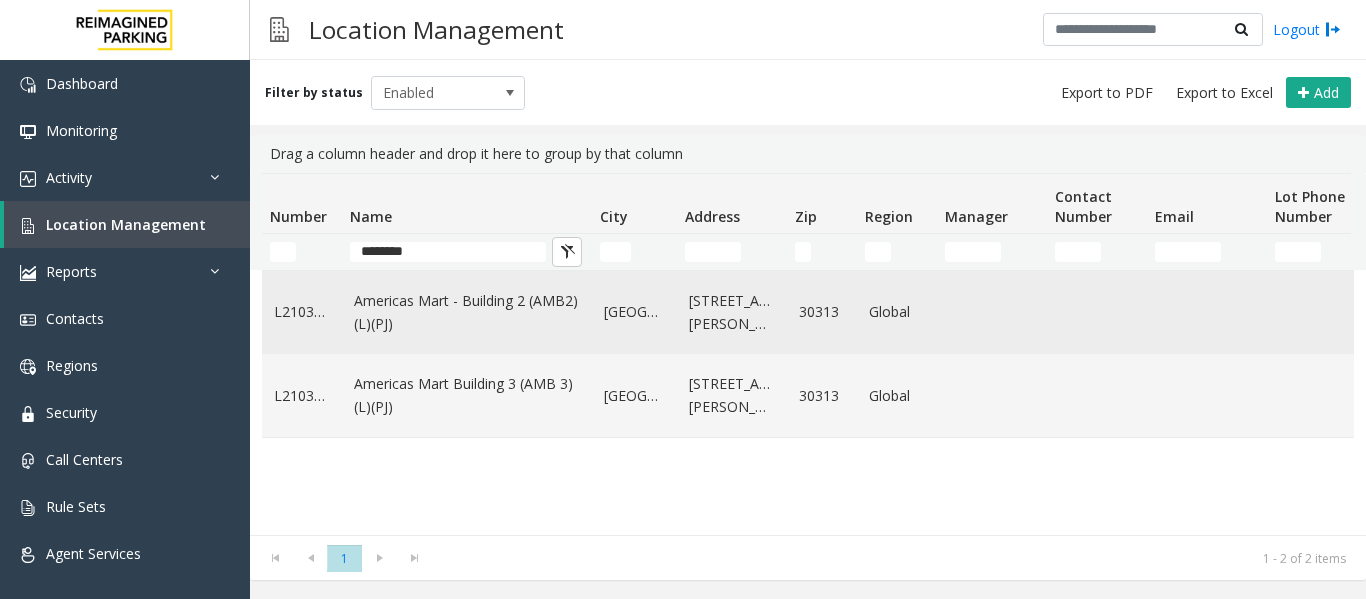 click on "Americas Mart - Building 2 (AMB2) (L)(PJ)" 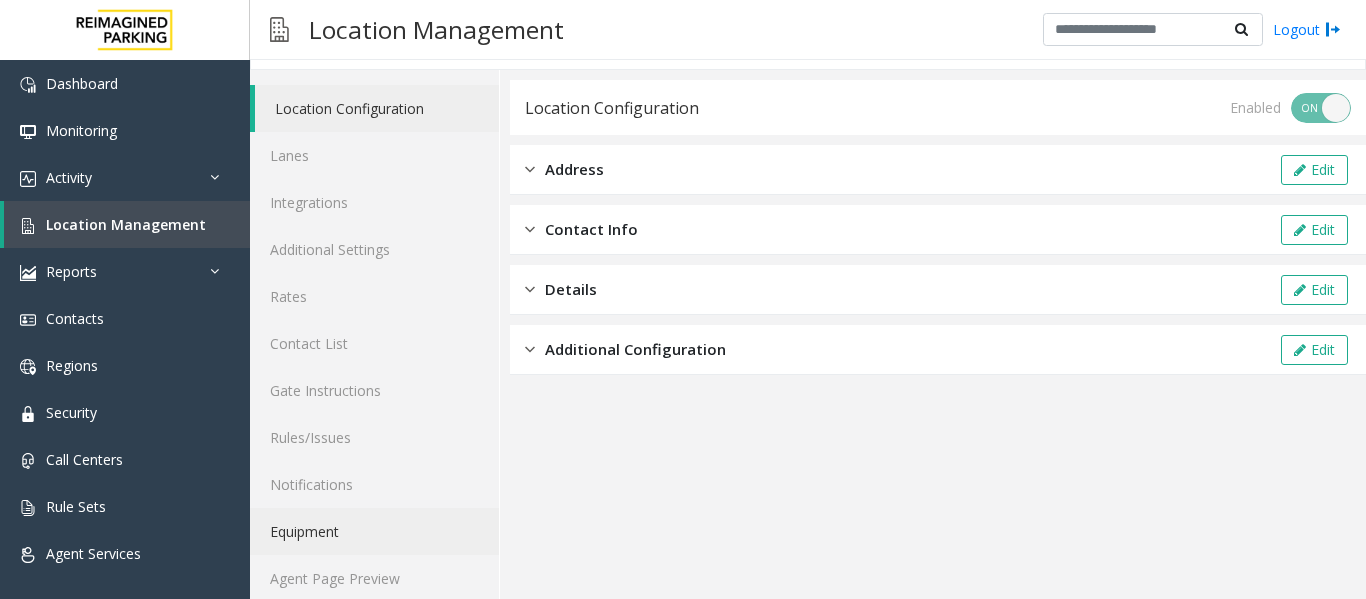 scroll, scrollTop: 60, scrollLeft: 0, axis: vertical 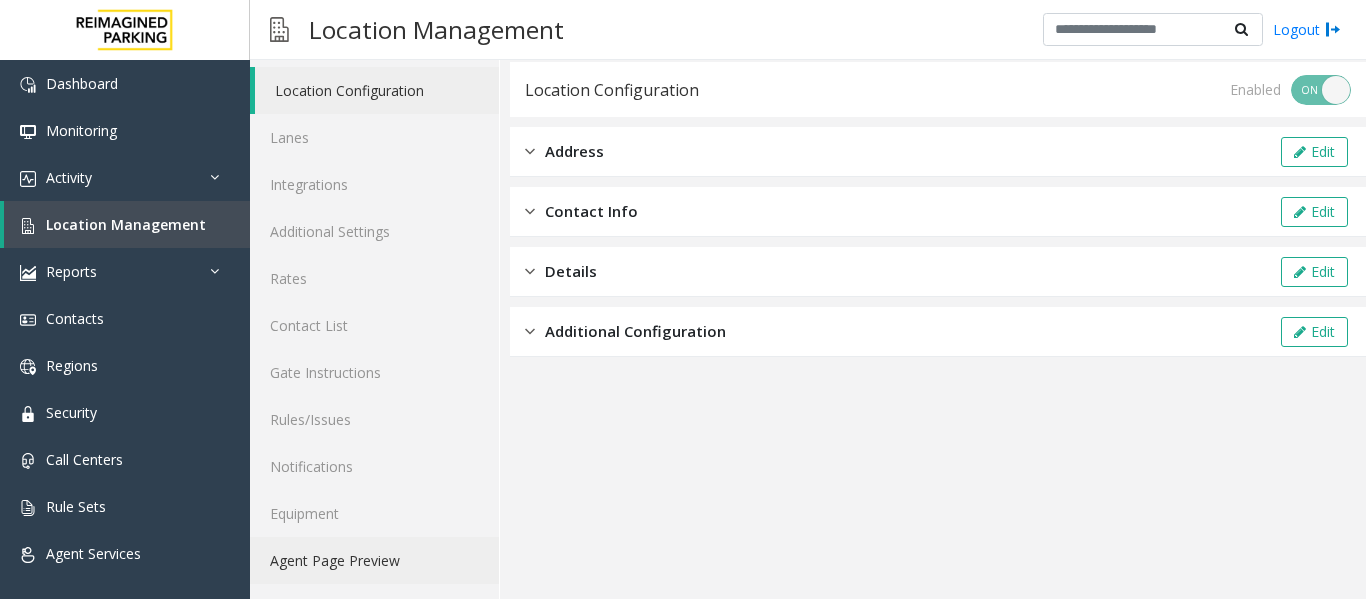 click on "Agent Page Preview" 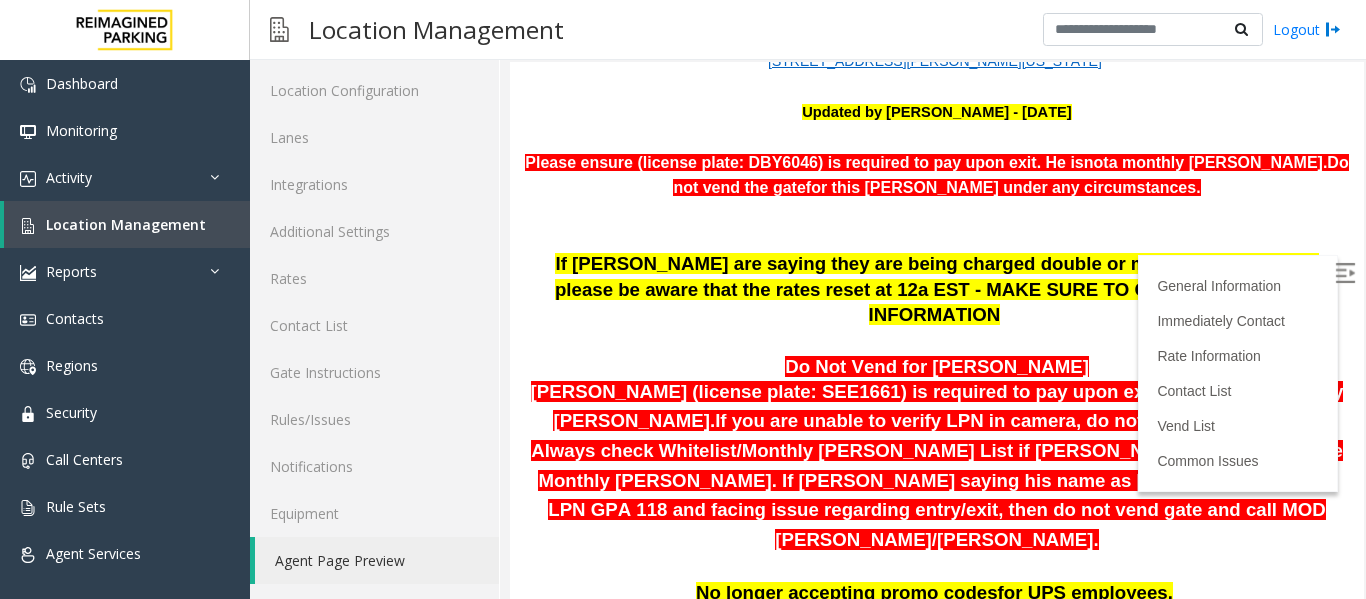 scroll, scrollTop: 400, scrollLeft: 0, axis: vertical 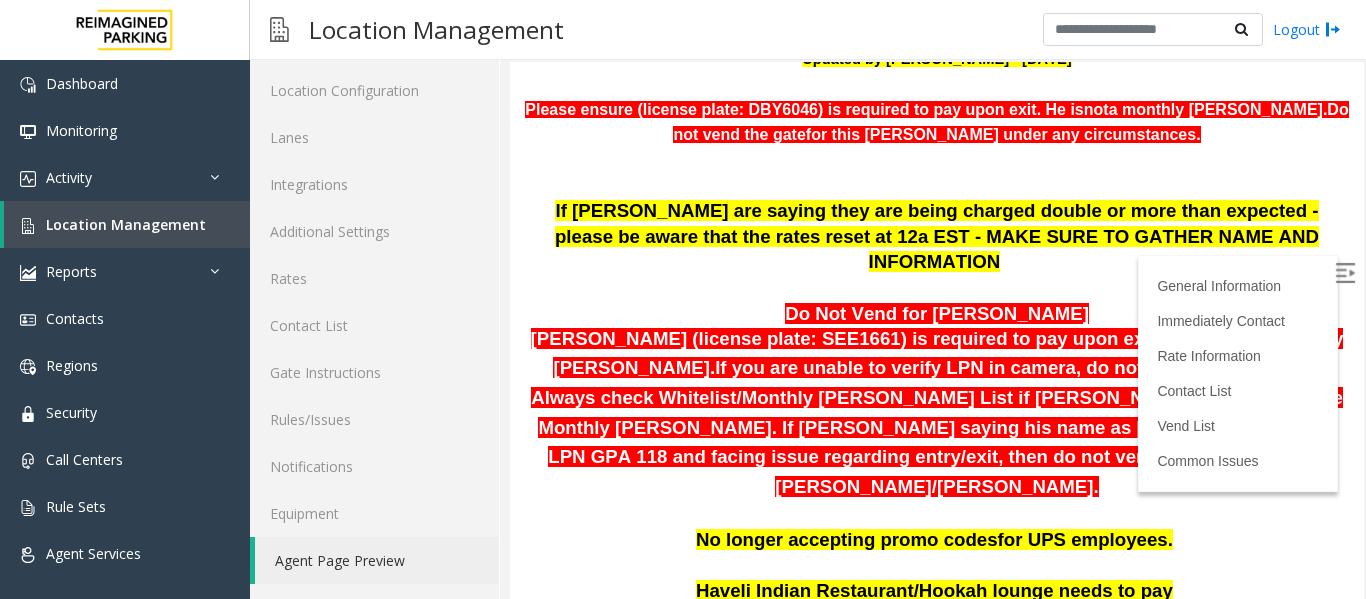 click at bounding box center [1345, 273] 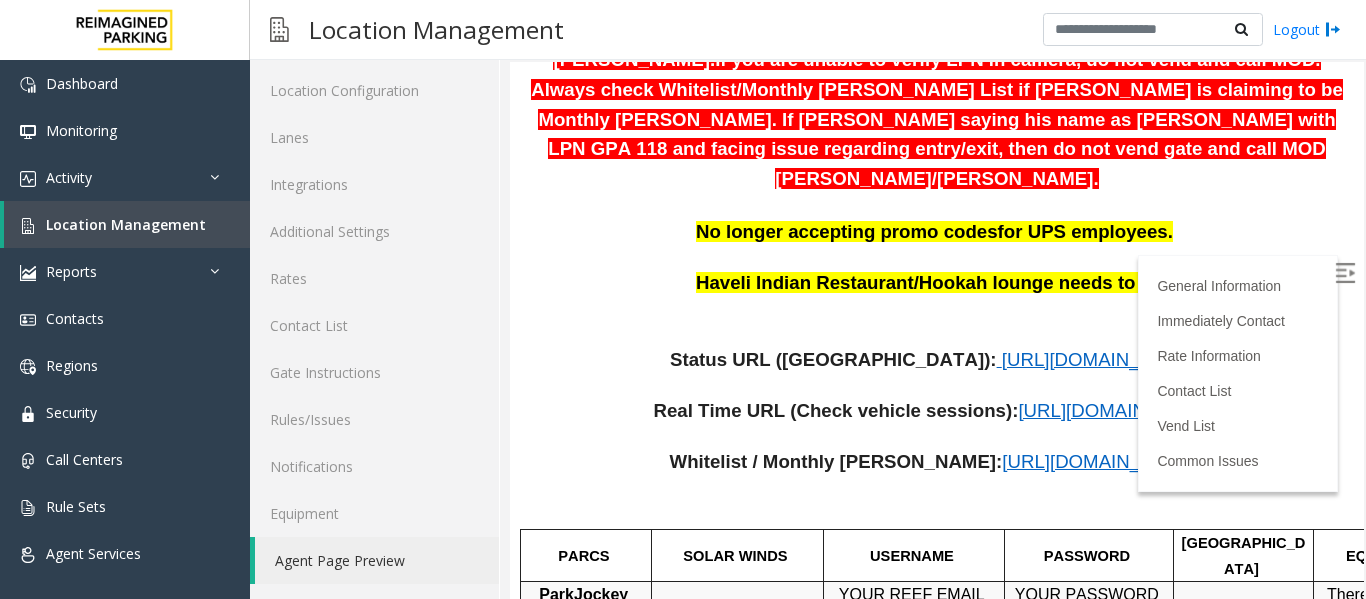 scroll, scrollTop: 700, scrollLeft: 0, axis: vertical 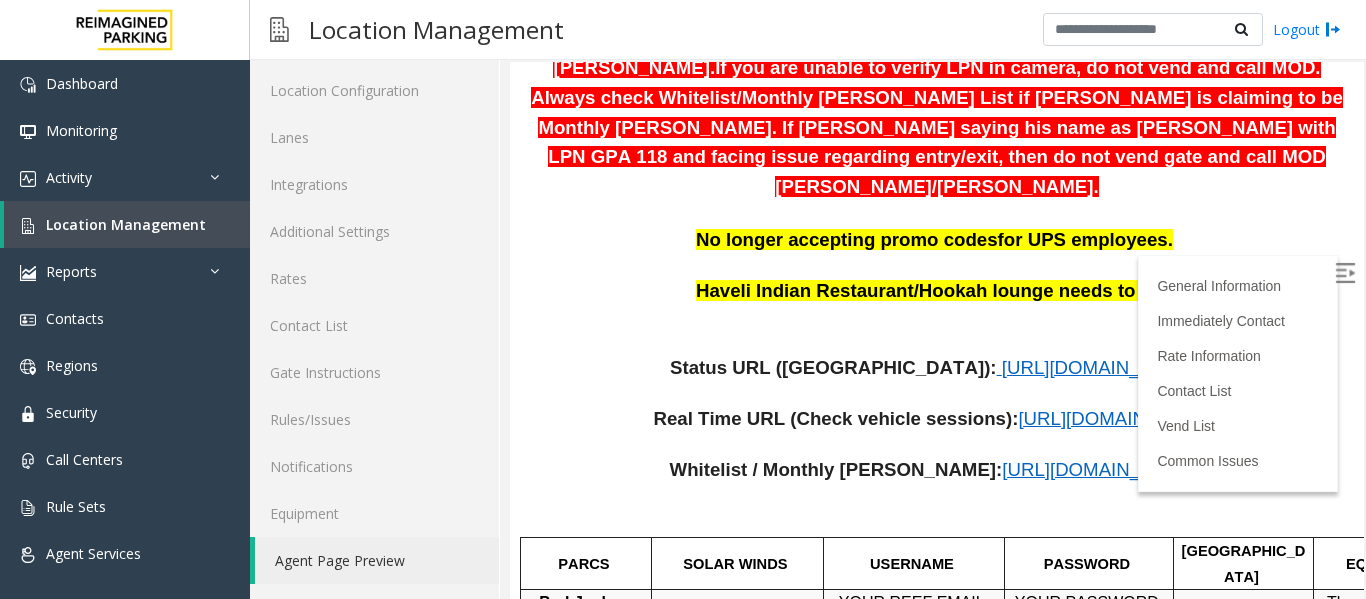 click on "[URL][DOMAIN_NAME]" at bounding box center [1100, 469] 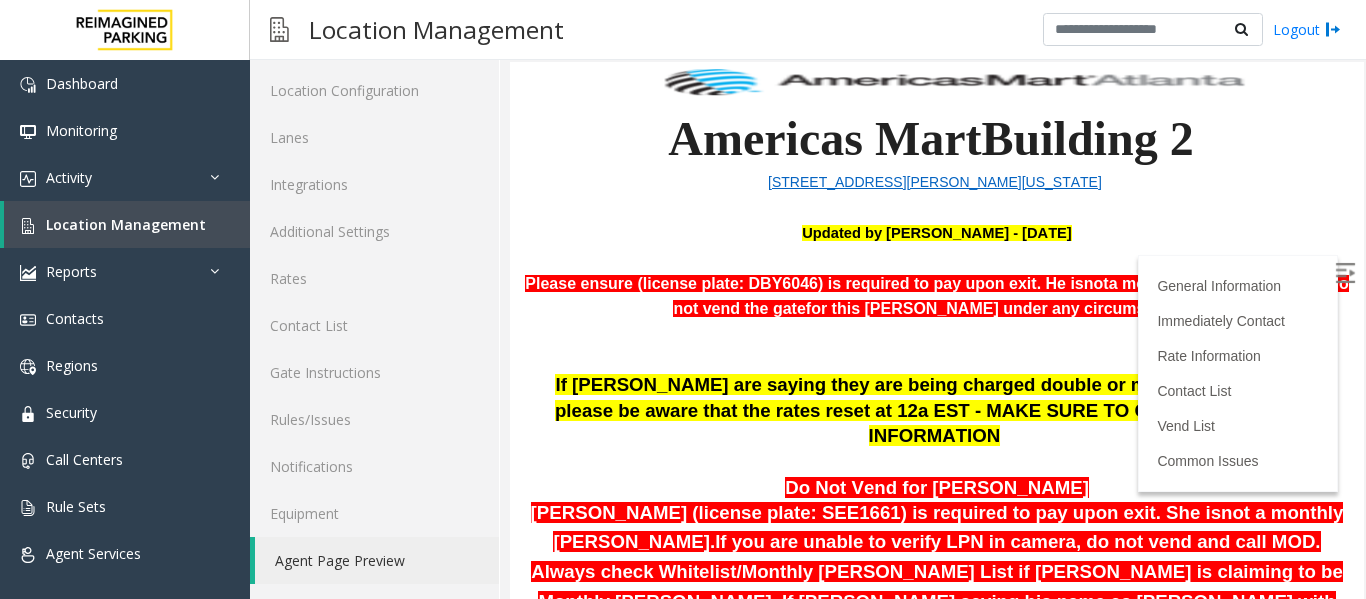 scroll, scrollTop: 116, scrollLeft: 0, axis: vertical 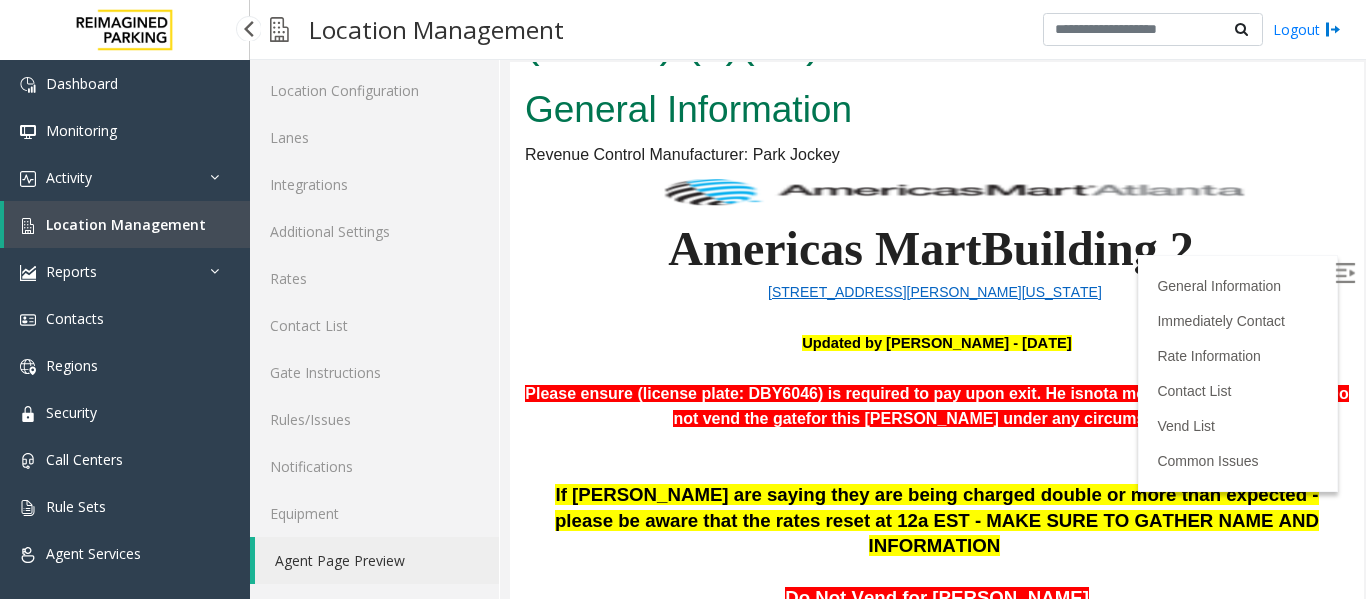 click on "Location Management" at bounding box center [126, 224] 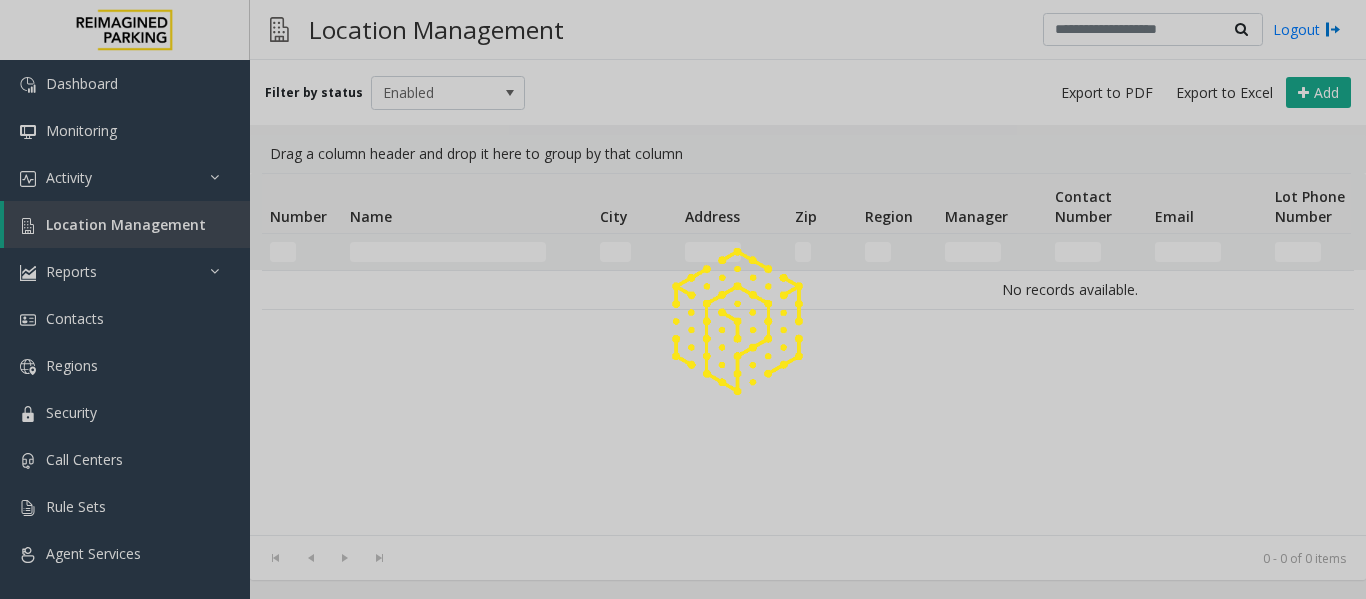 scroll, scrollTop: 0, scrollLeft: 0, axis: both 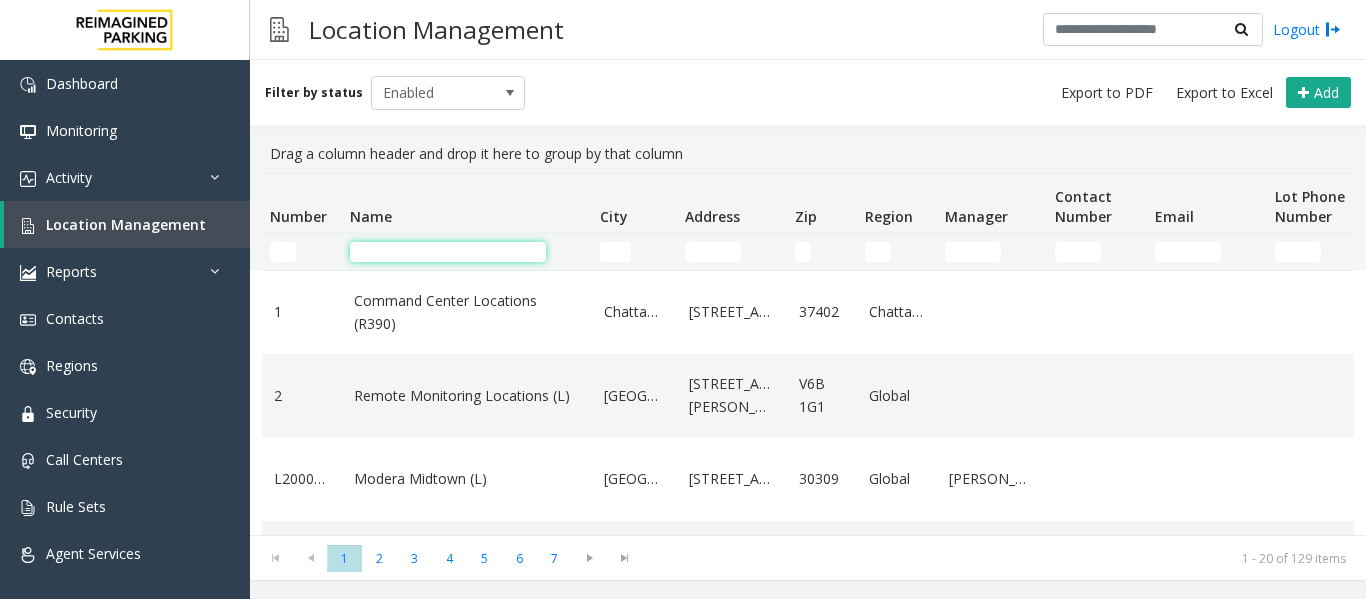 click 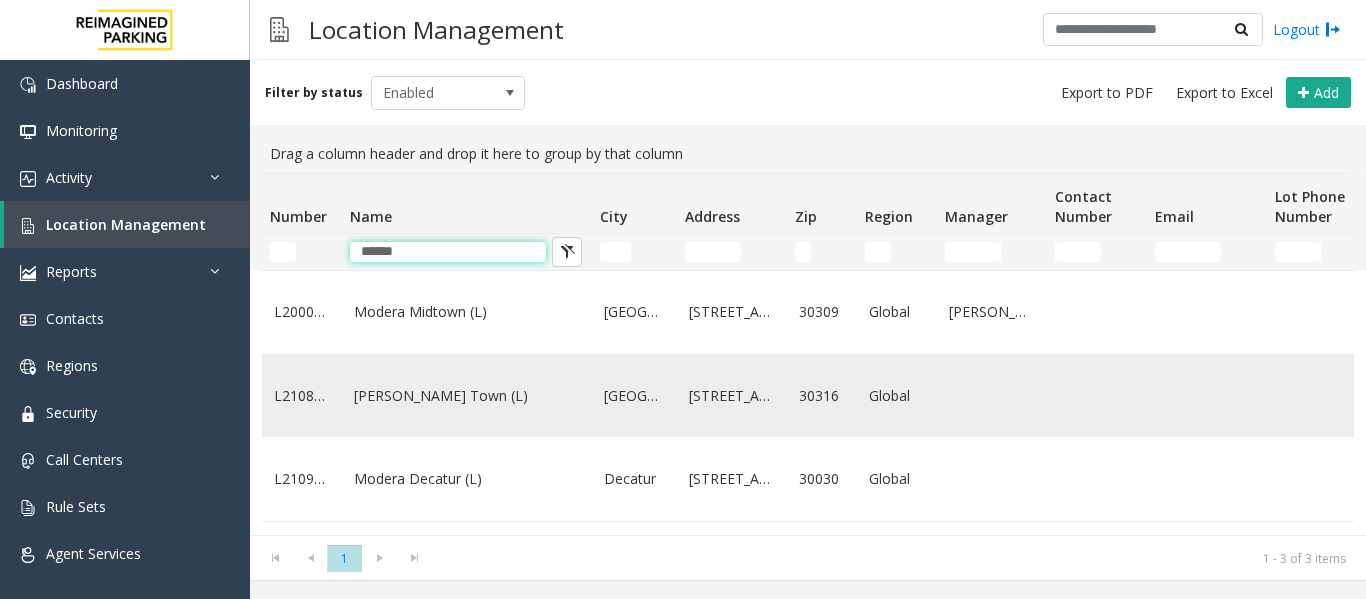 type on "******" 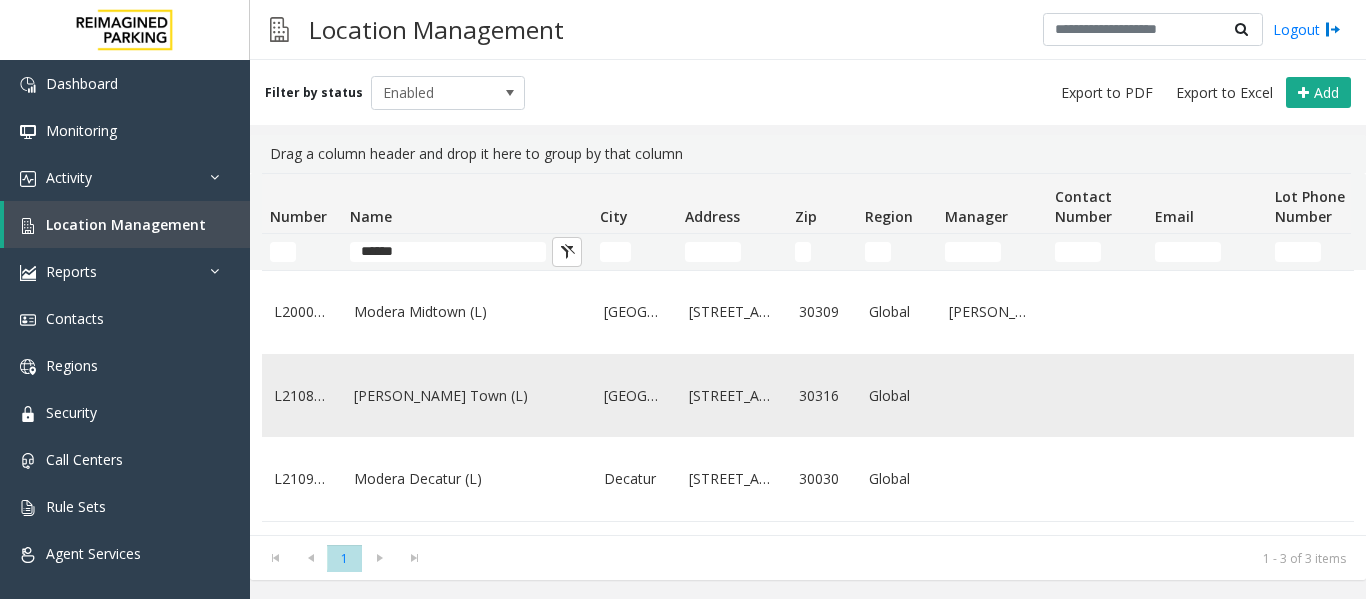 click on "[PERSON_NAME] Town (L)" 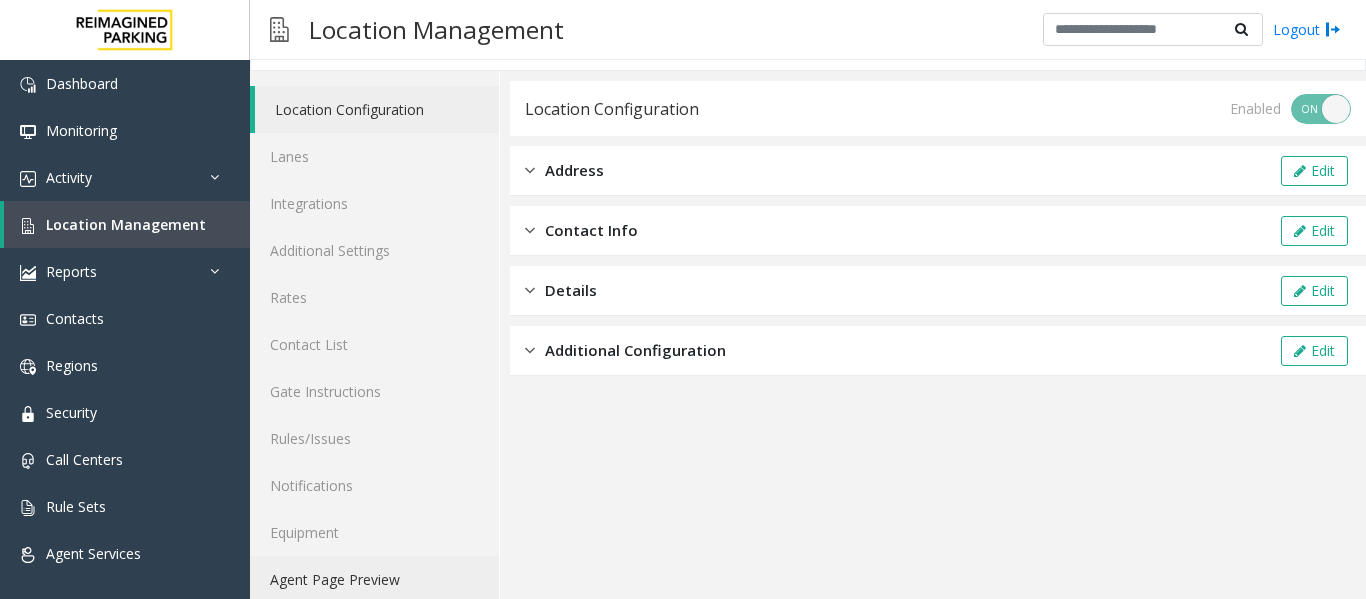 scroll, scrollTop: 60, scrollLeft: 0, axis: vertical 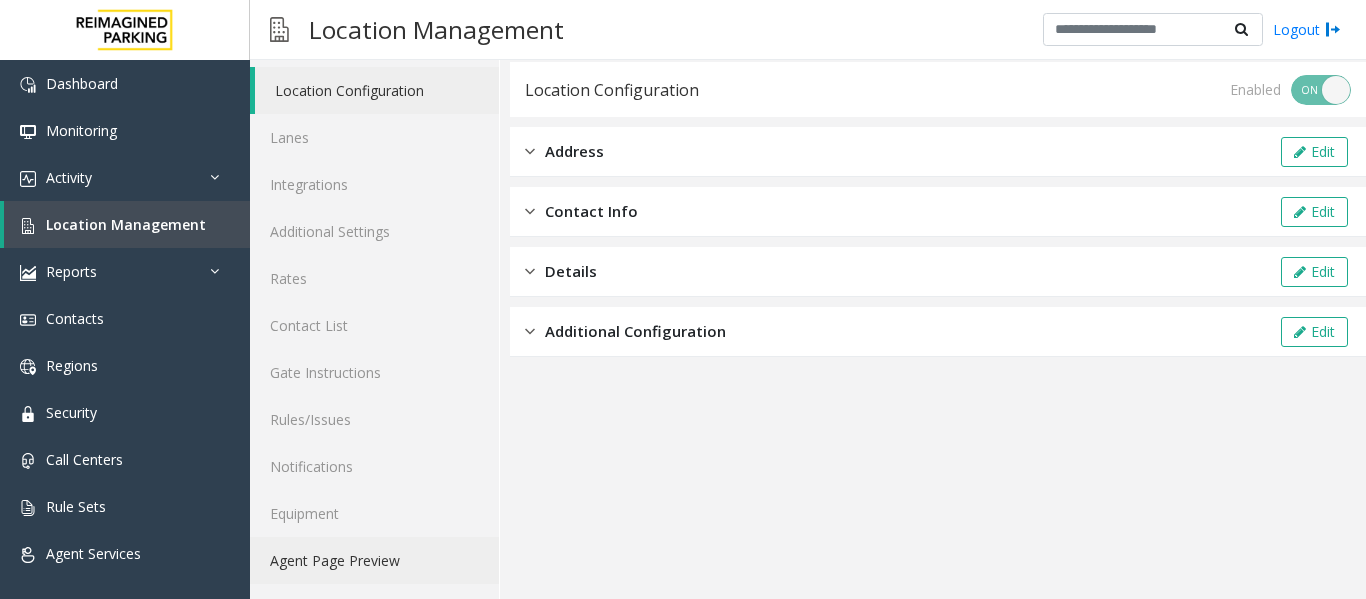 click on "Agent Page Preview" 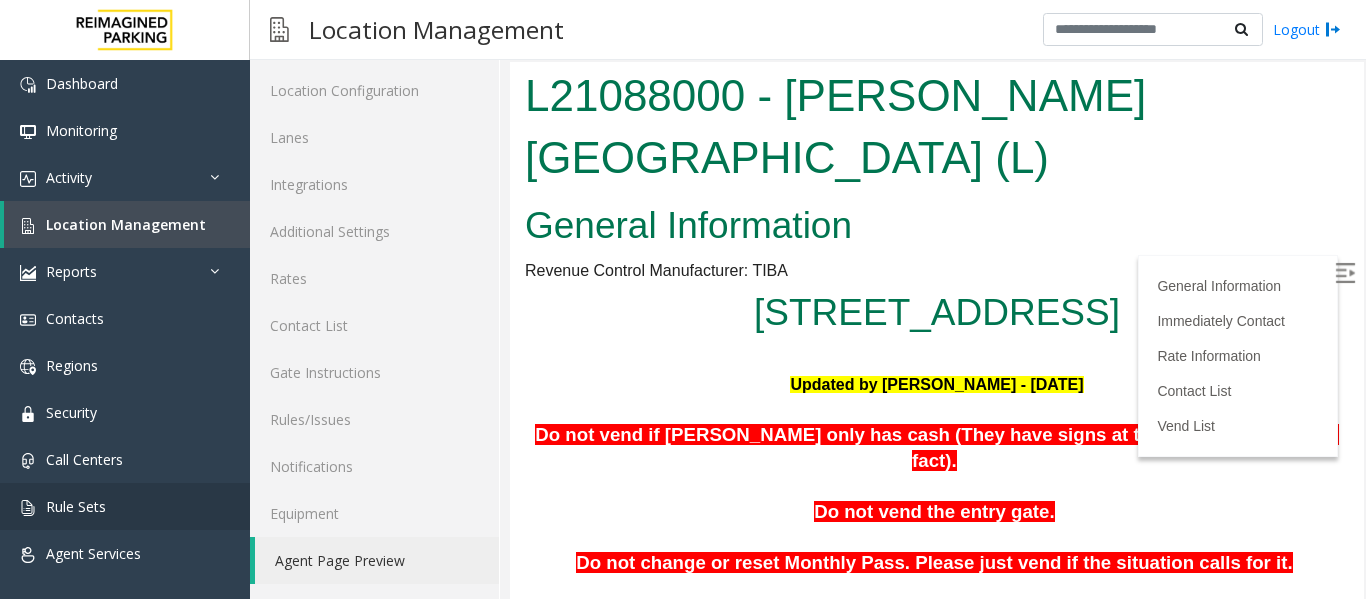 scroll, scrollTop: 0, scrollLeft: 0, axis: both 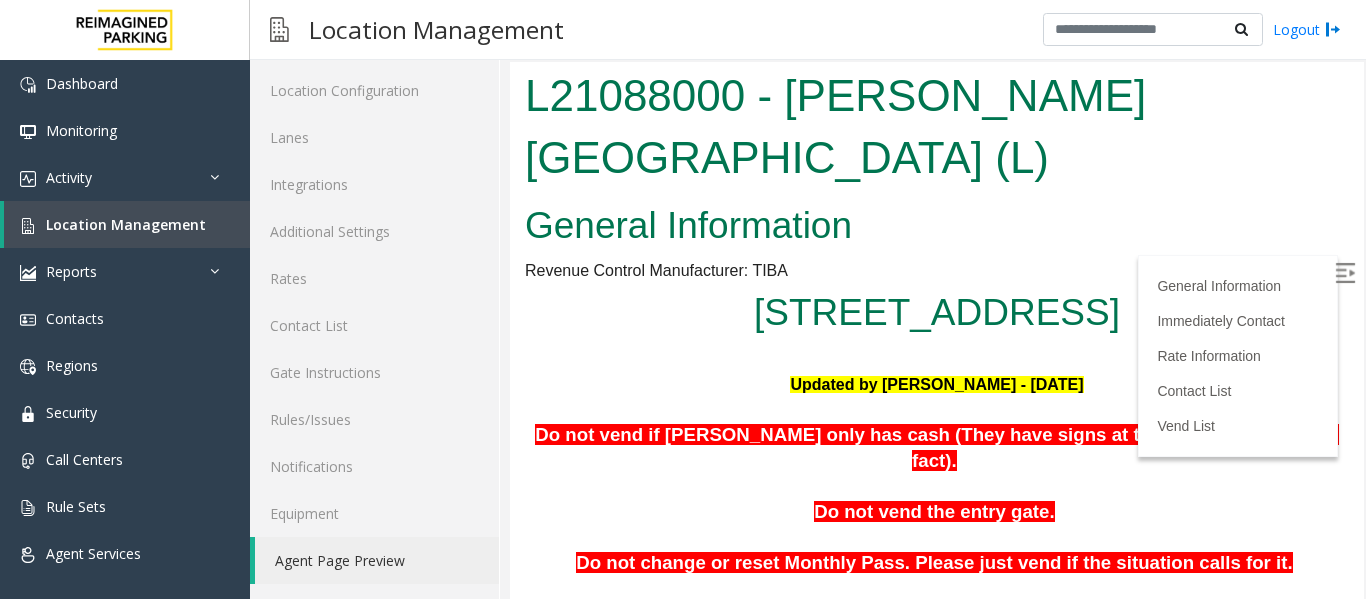 click at bounding box center (1345, 273) 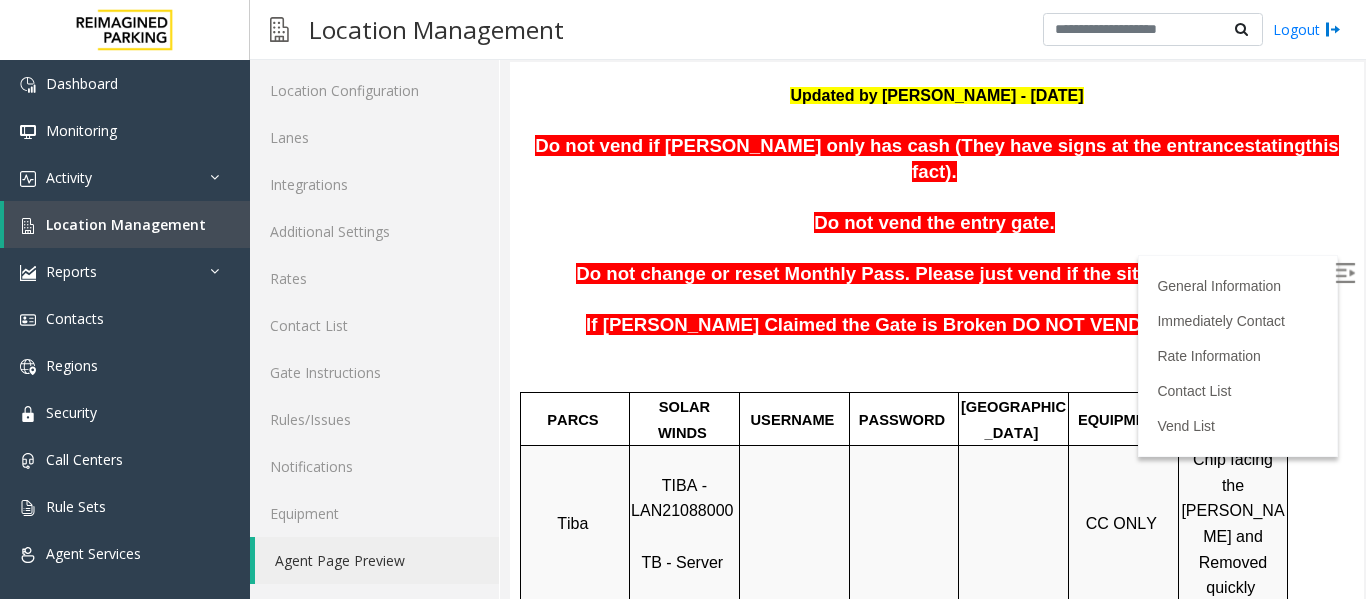 scroll, scrollTop: 500, scrollLeft: 0, axis: vertical 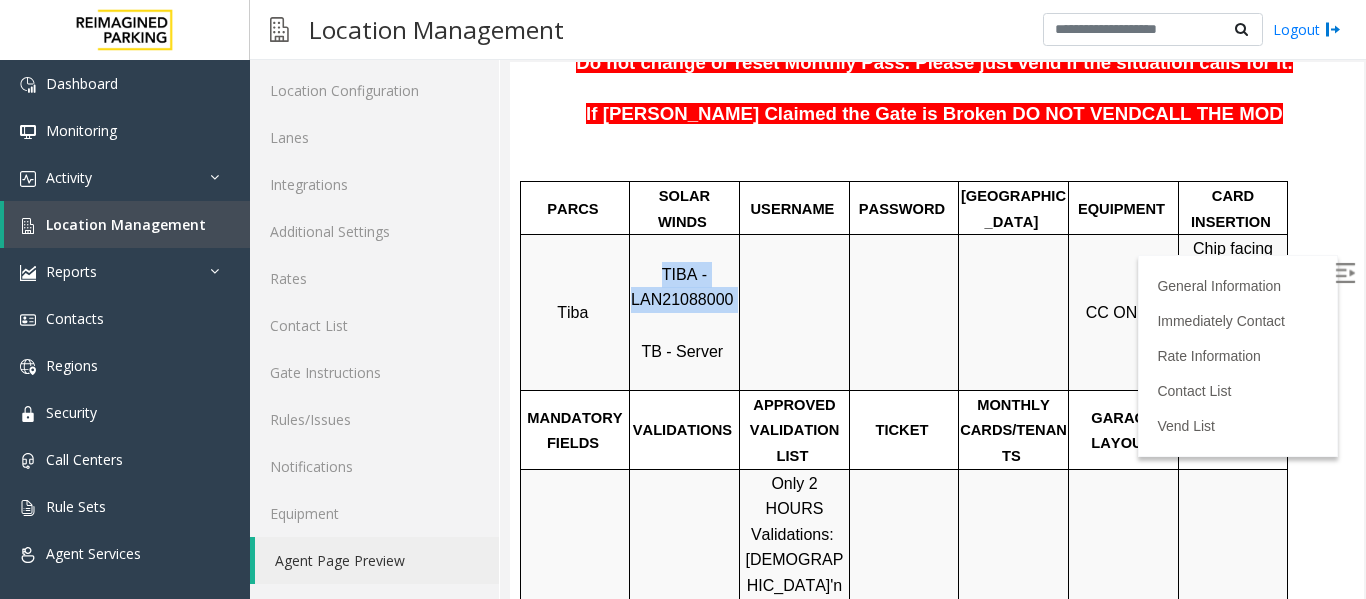 drag, startPoint x: 667, startPoint y: 225, endPoint x: 738, endPoint y: 252, distance: 75.96052 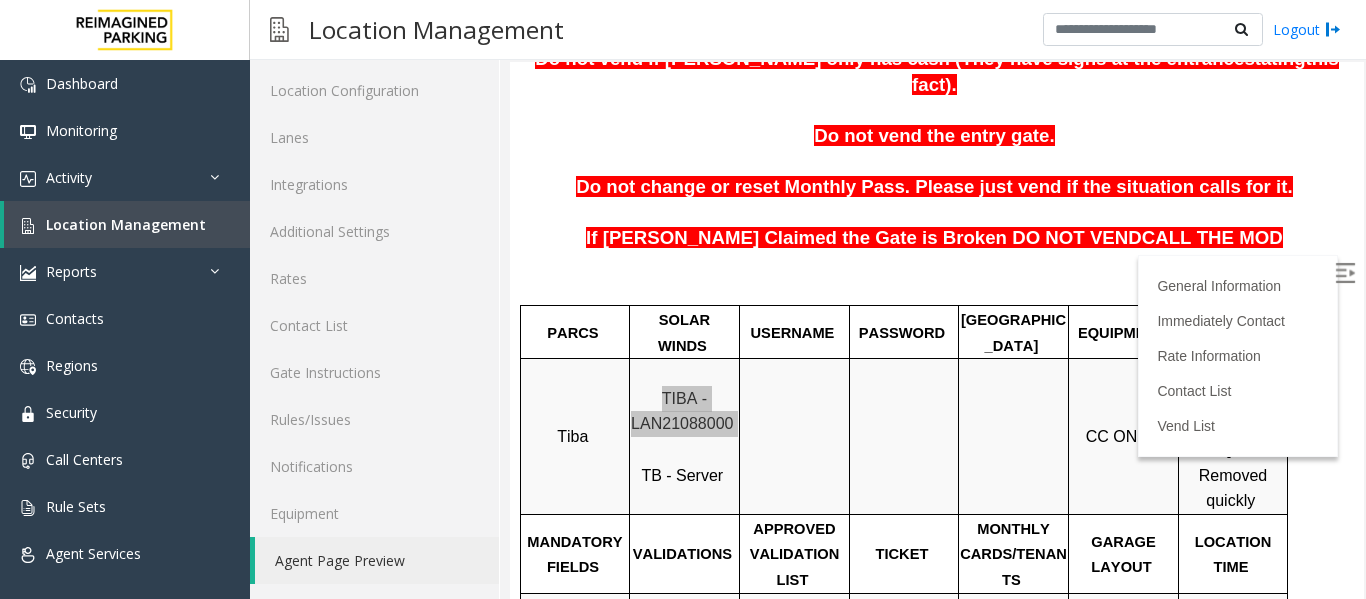 scroll, scrollTop: 400, scrollLeft: 0, axis: vertical 